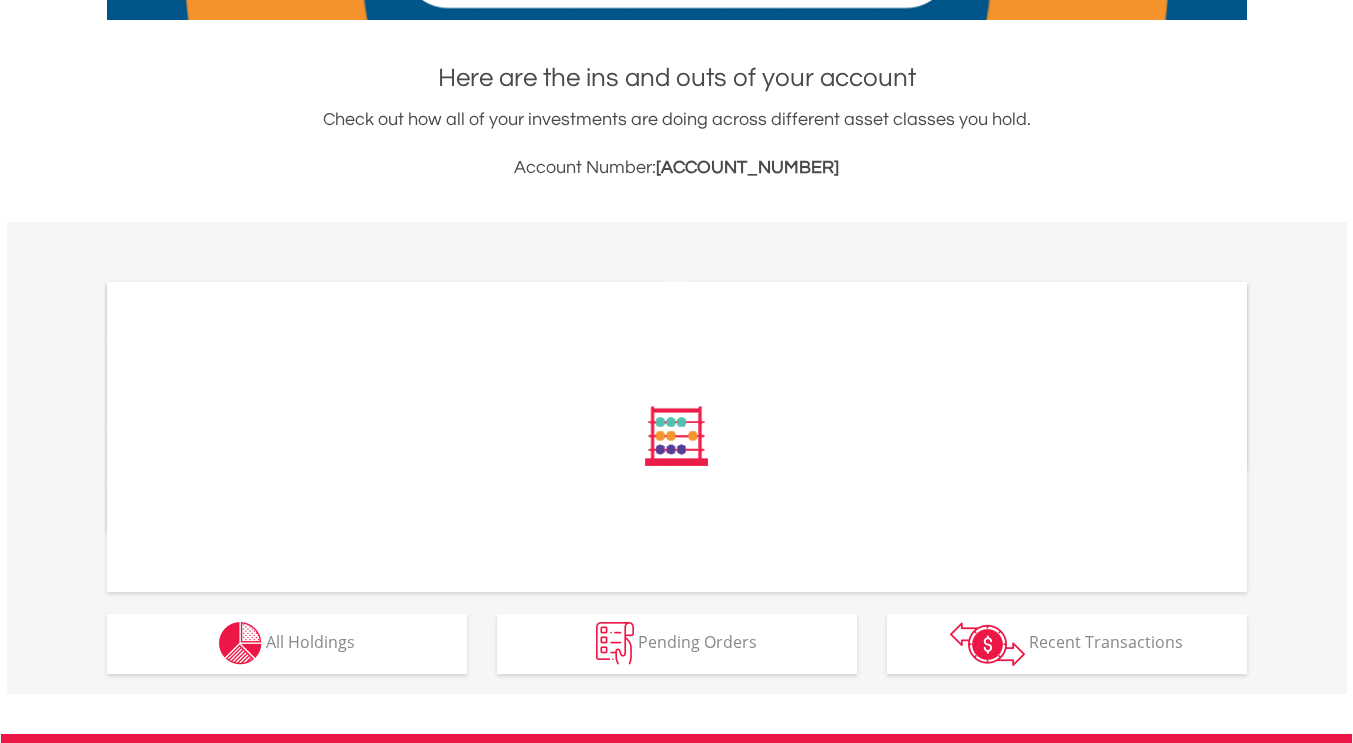 scroll, scrollTop: 397, scrollLeft: 0, axis: vertical 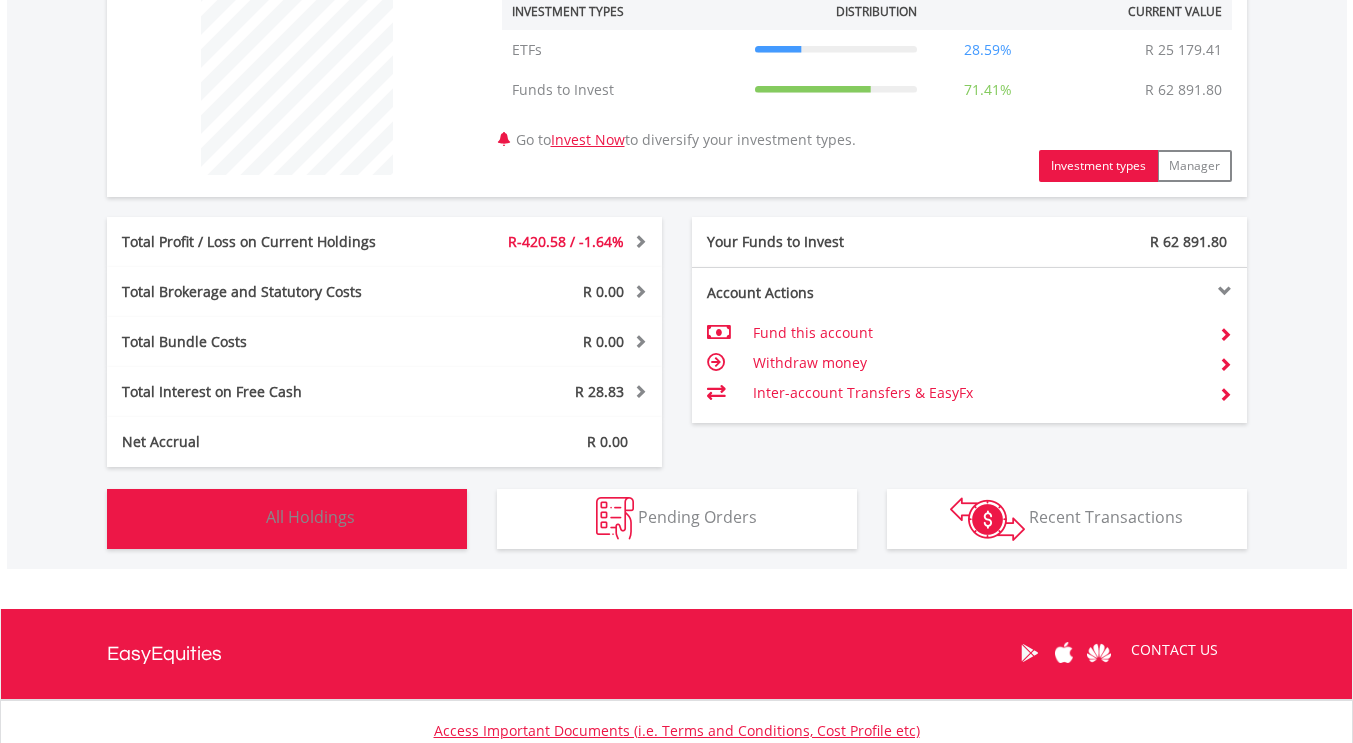 click on "Holdings
All Holdings" at bounding box center [287, 519] 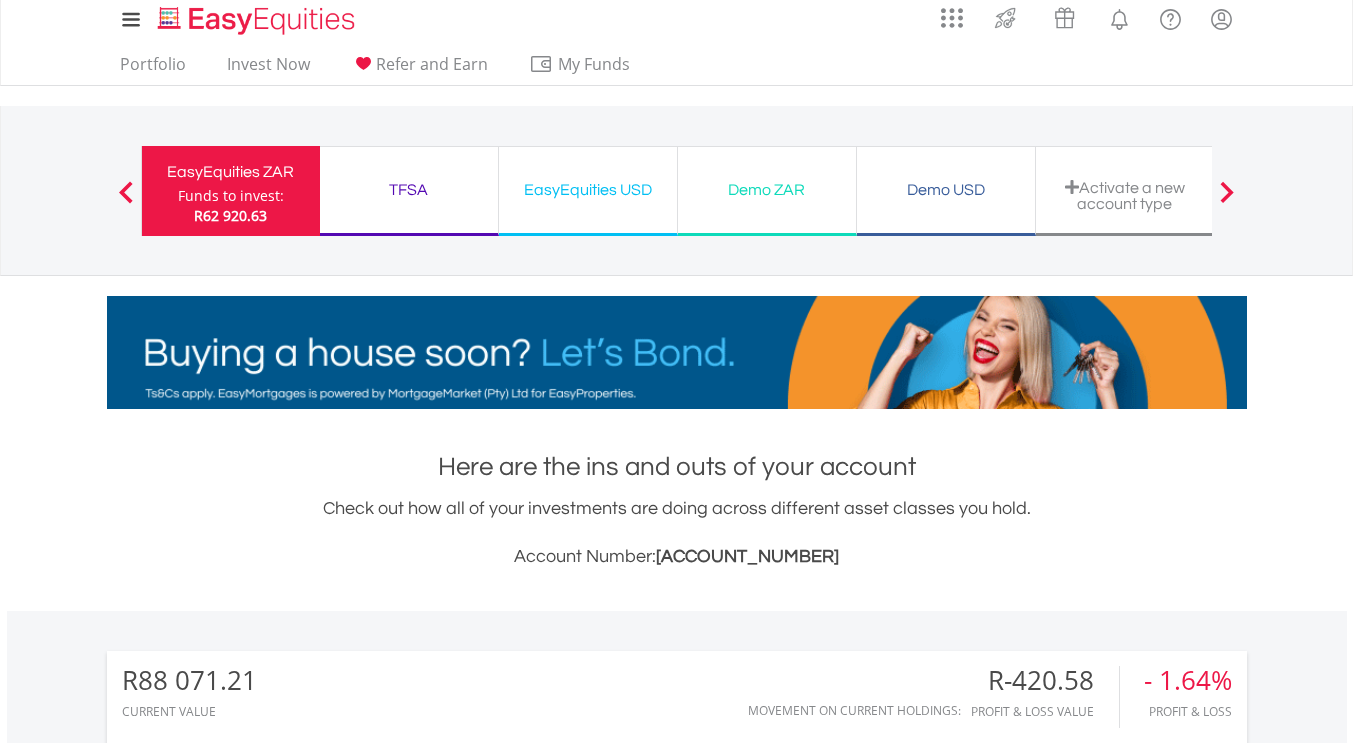 scroll, scrollTop: 0, scrollLeft: 0, axis: both 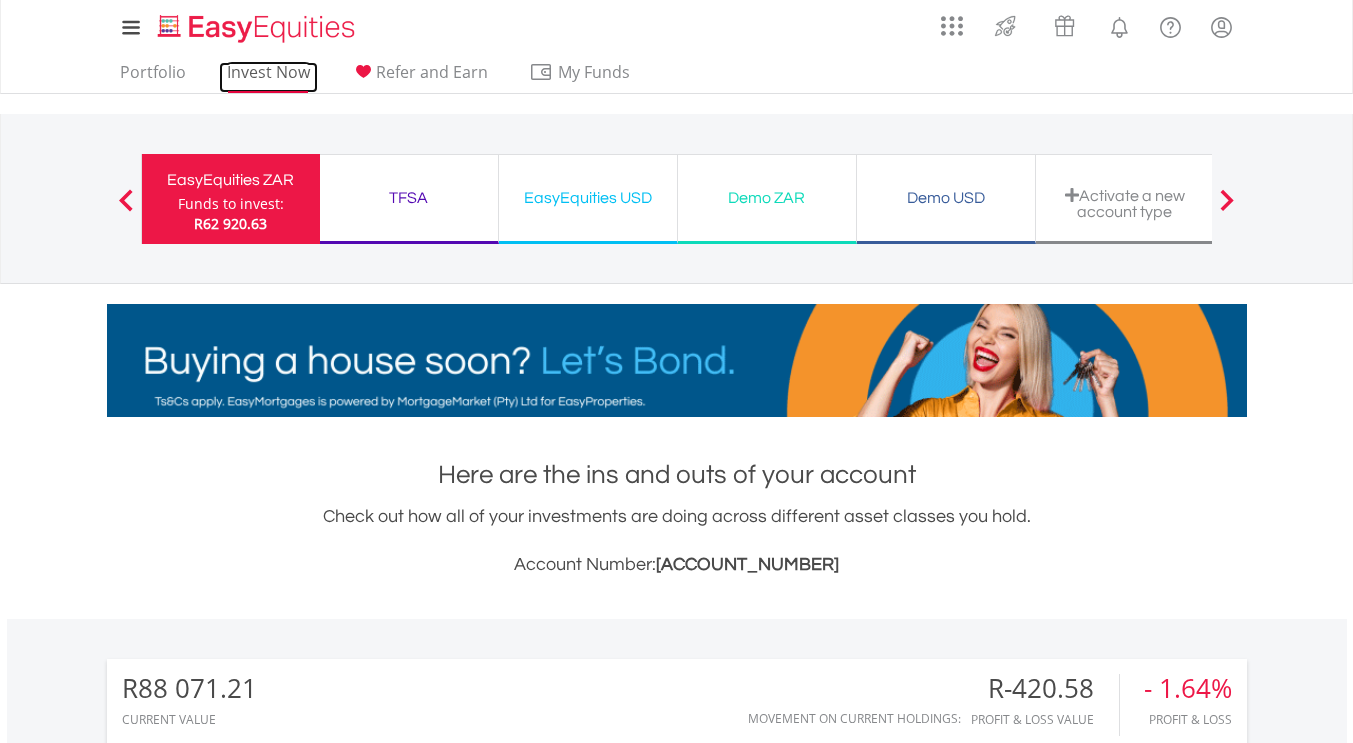 click on "Invest Now" at bounding box center (268, 77) 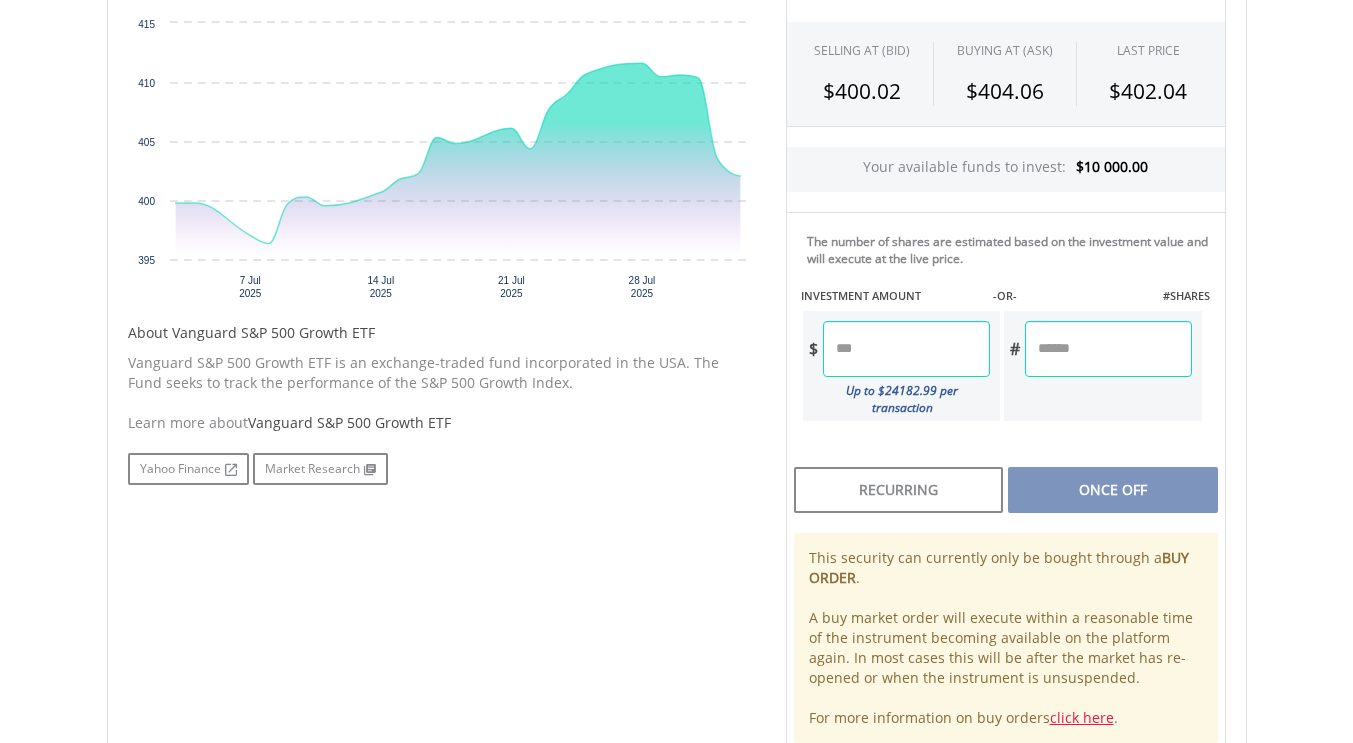 scroll, scrollTop: 693, scrollLeft: 0, axis: vertical 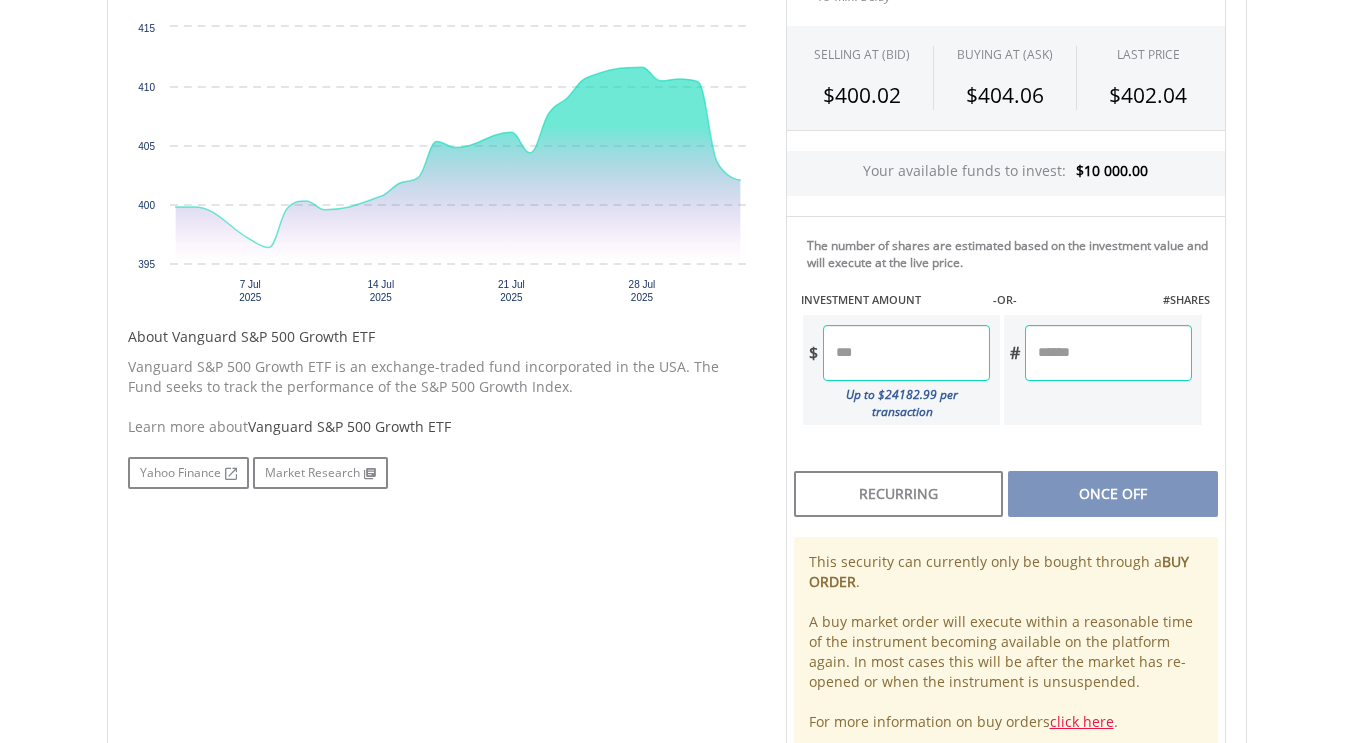 click at bounding box center [906, 353] 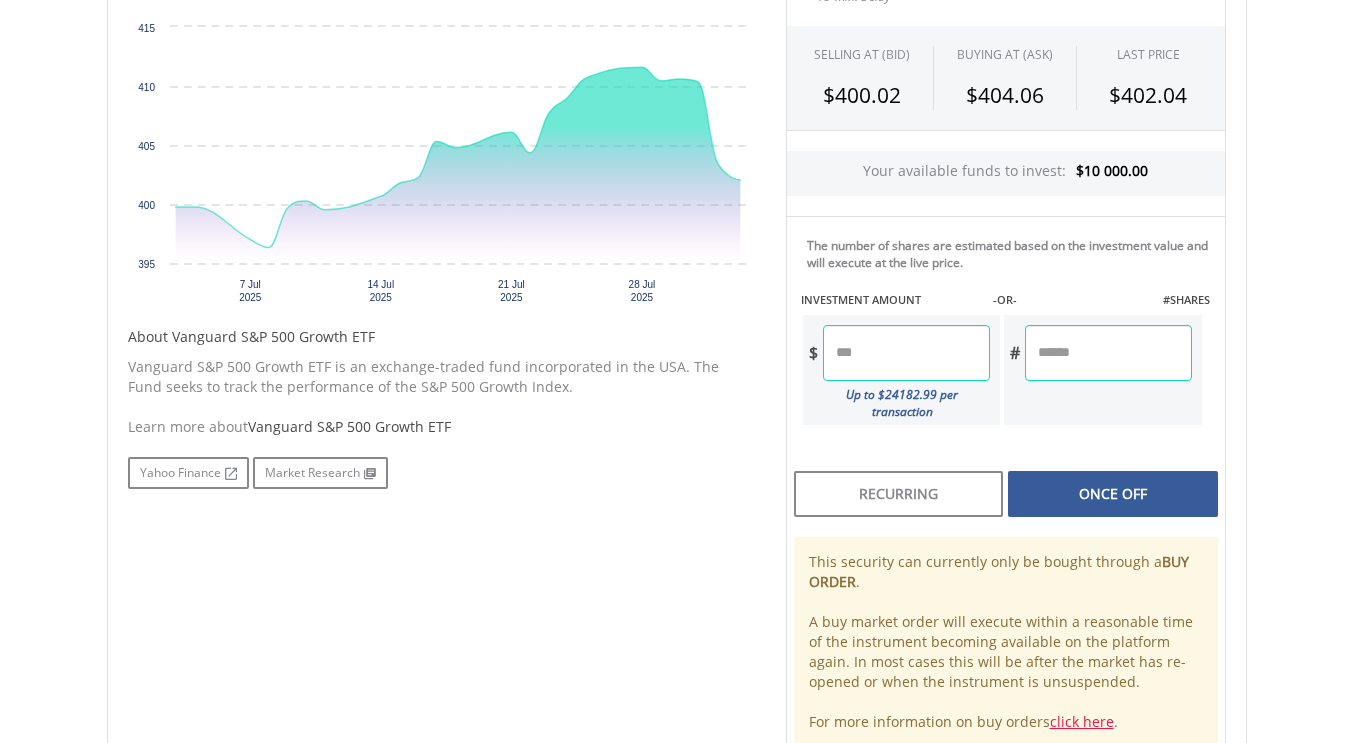 click on "Last Updated Price:
15-min. Delay*
SELLING AT (BID)
BUYING AT                     (ASK)
LAST PRICE
$400.02
$404.06
$402.04
Your available funds to invest:  $10 000.00
$" at bounding box center (1006, 352) 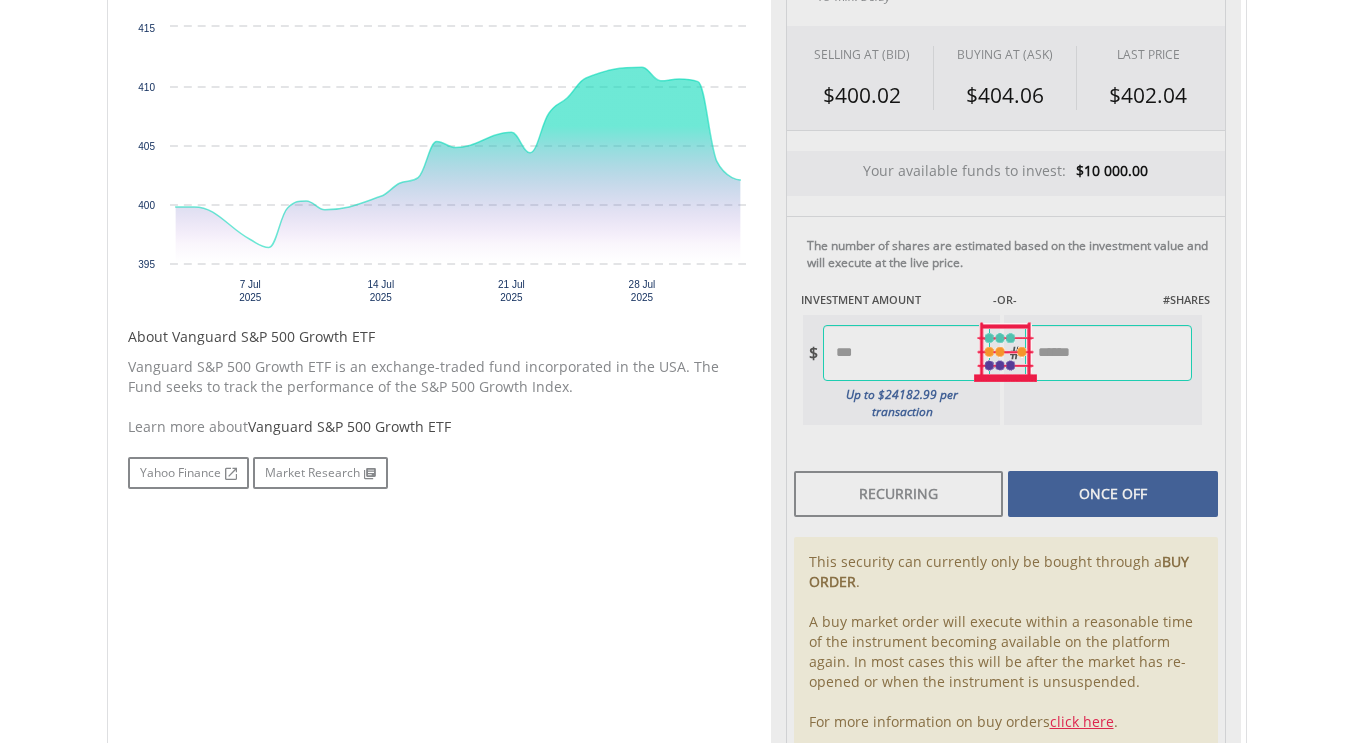 type on "******" 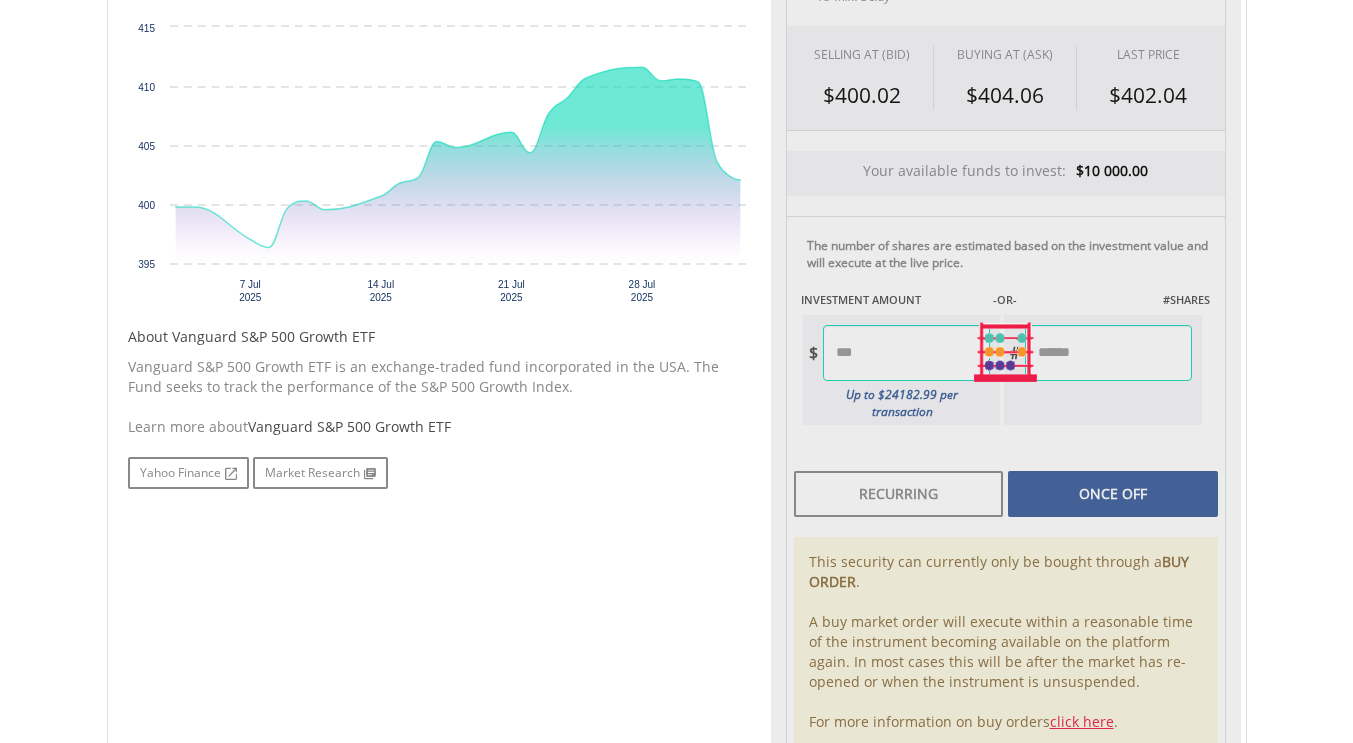 type on "******" 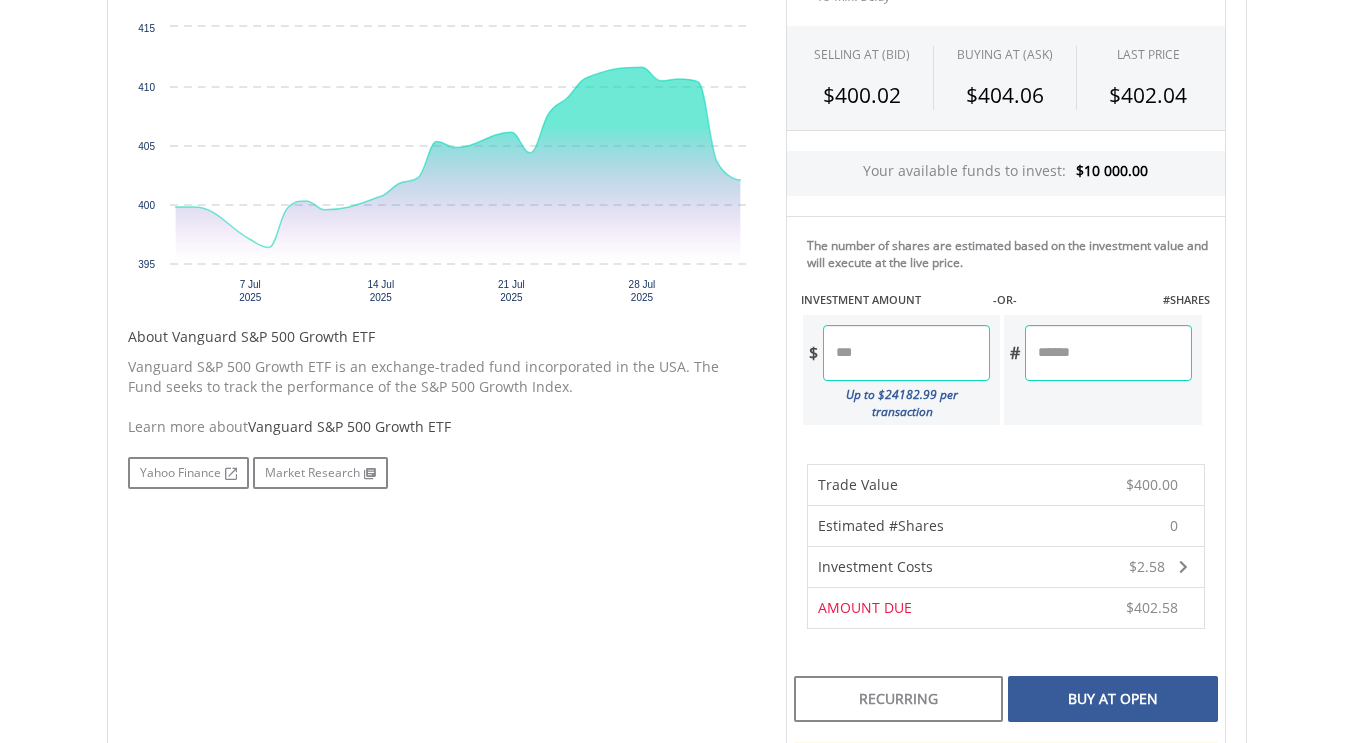 click on "0" at bounding box center (1112, 526) 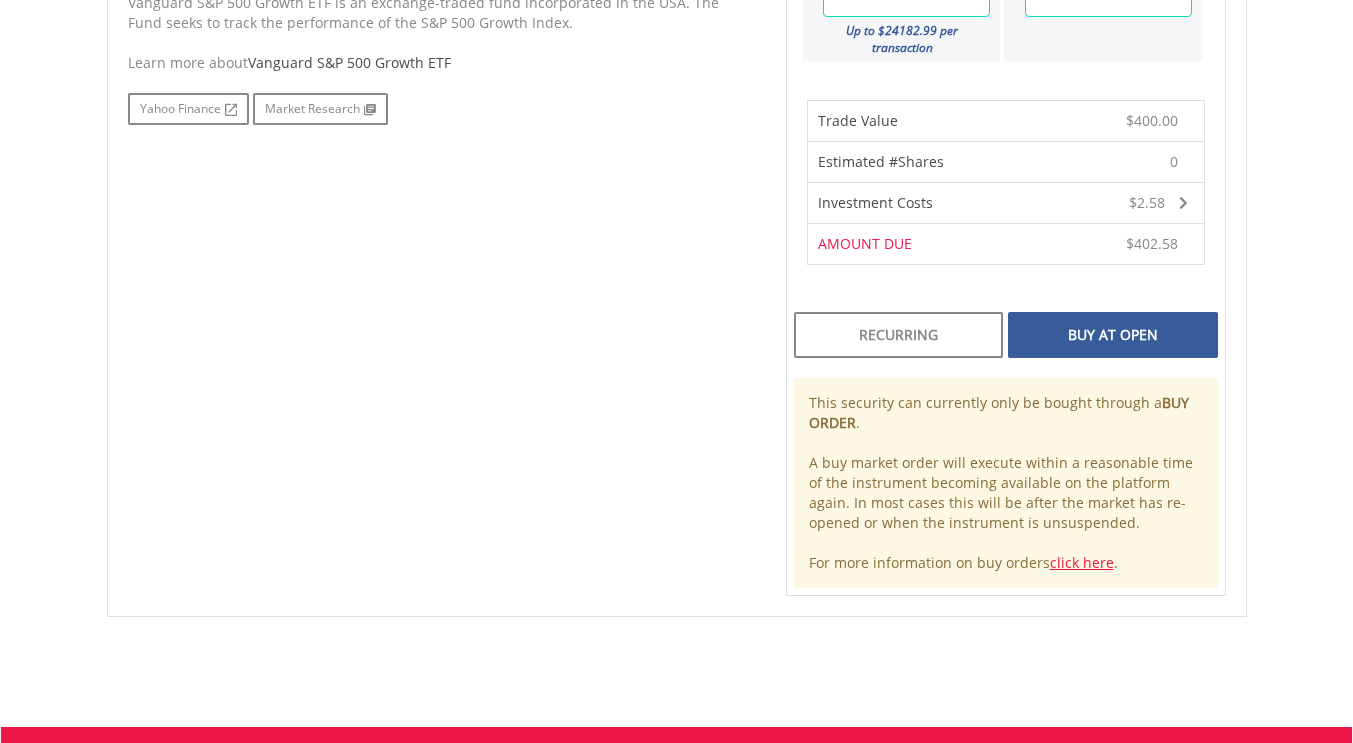 scroll, scrollTop: 1058, scrollLeft: 0, axis: vertical 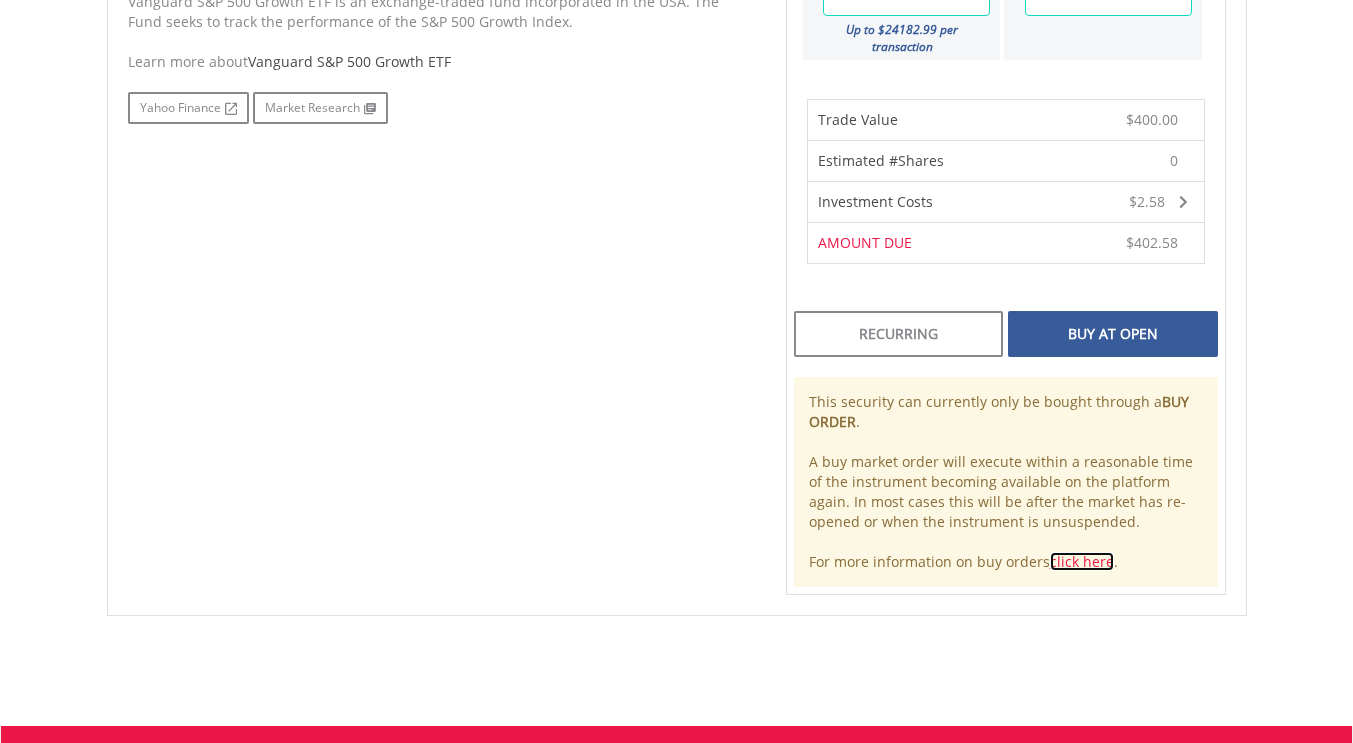 click on "click here" at bounding box center [1082, 561] 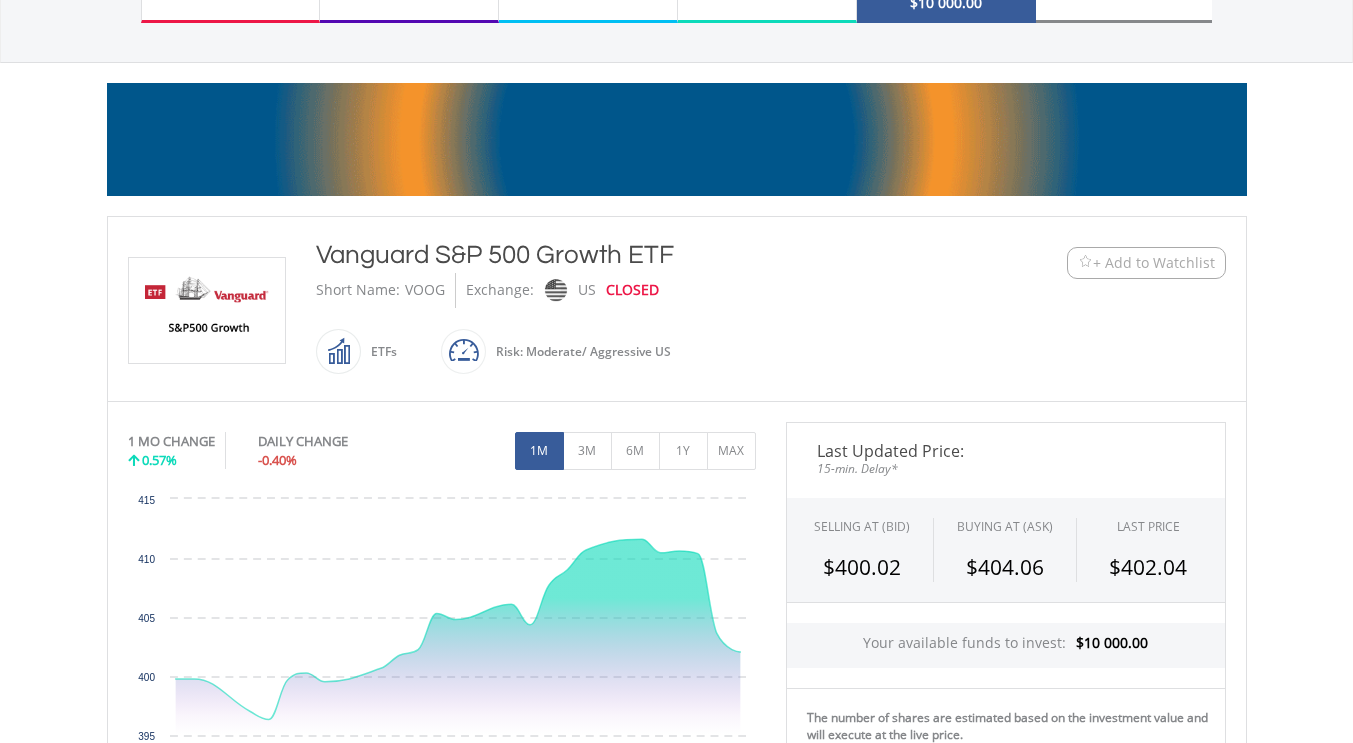scroll, scrollTop: 222, scrollLeft: 0, axis: vertical 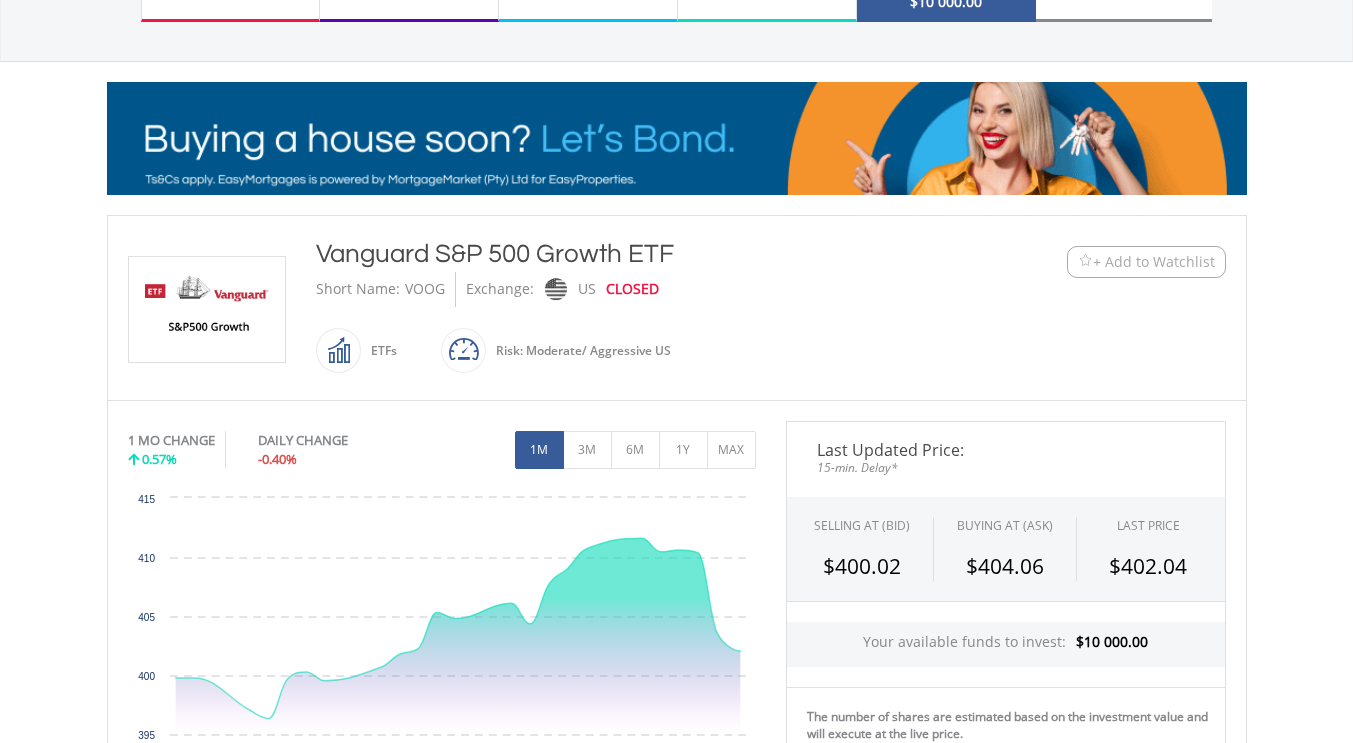 click at bounding box center [207, 309] 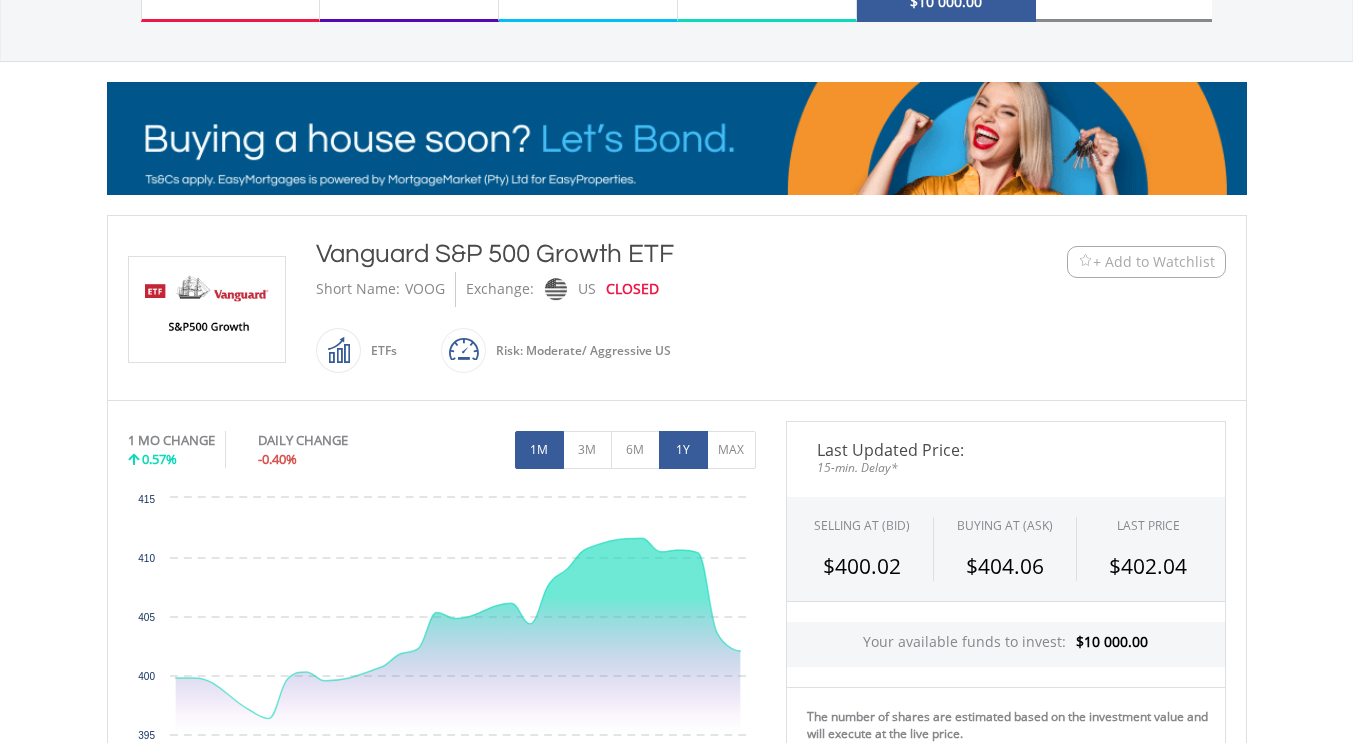click on "1Y" at bounding box center (683, 450) 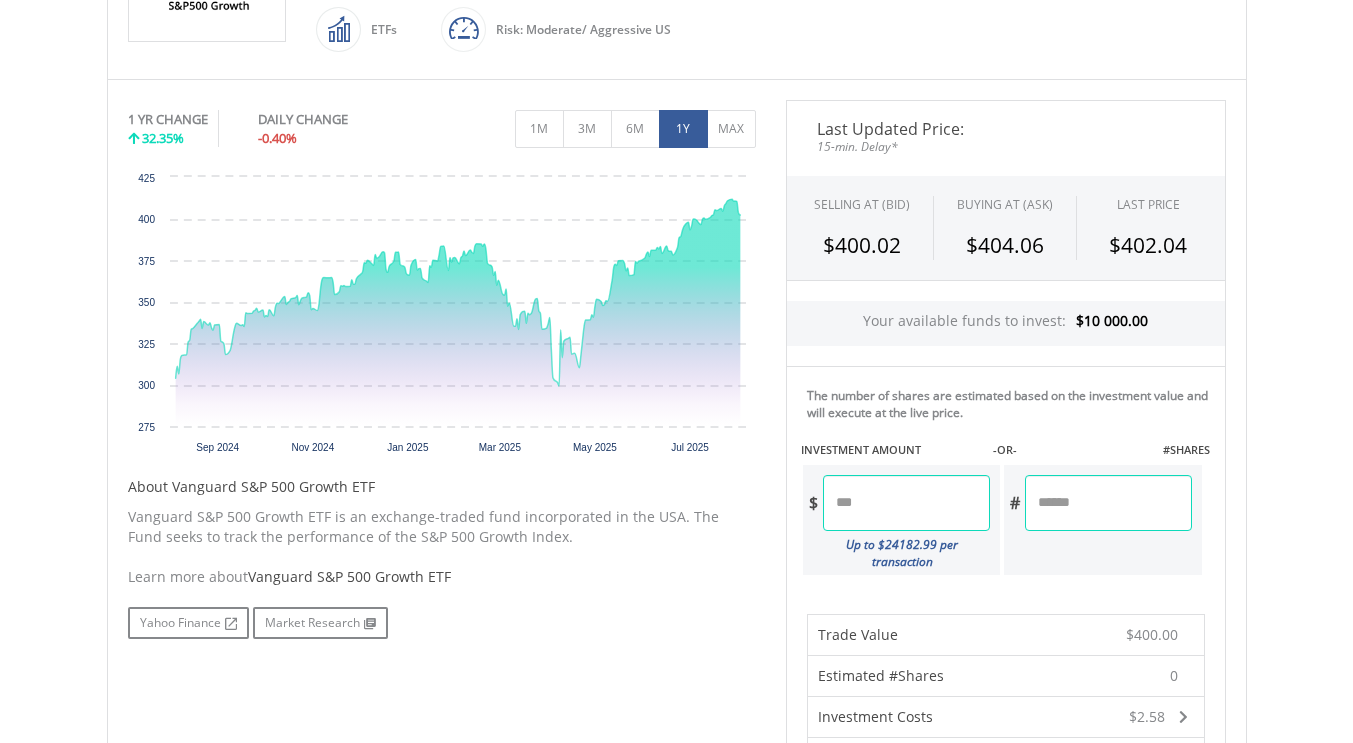 scroll, scrollTop: 548, scrollLeft: 0, axis: vertical 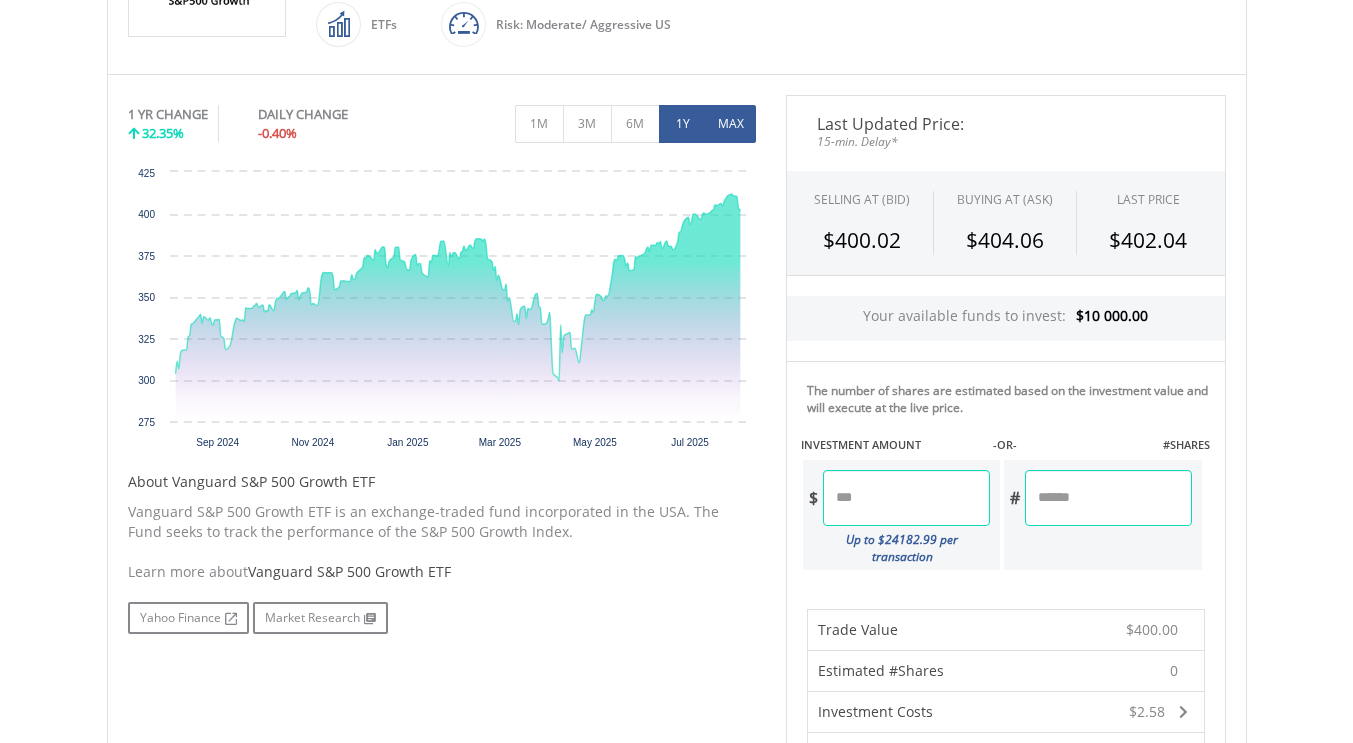click on "MAX" at bounding box center (731, 124) 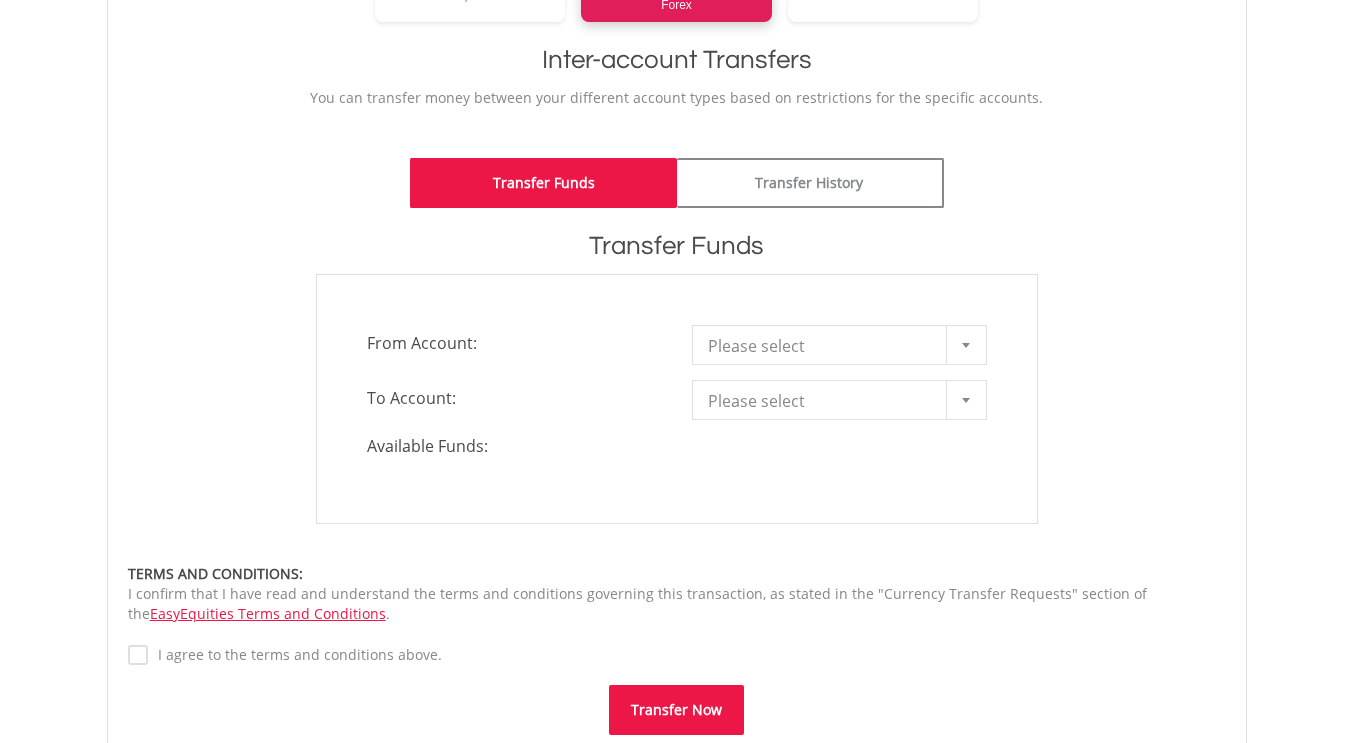 scroll, scrollTop: 391, scrollLeft: 0, axis: vertical 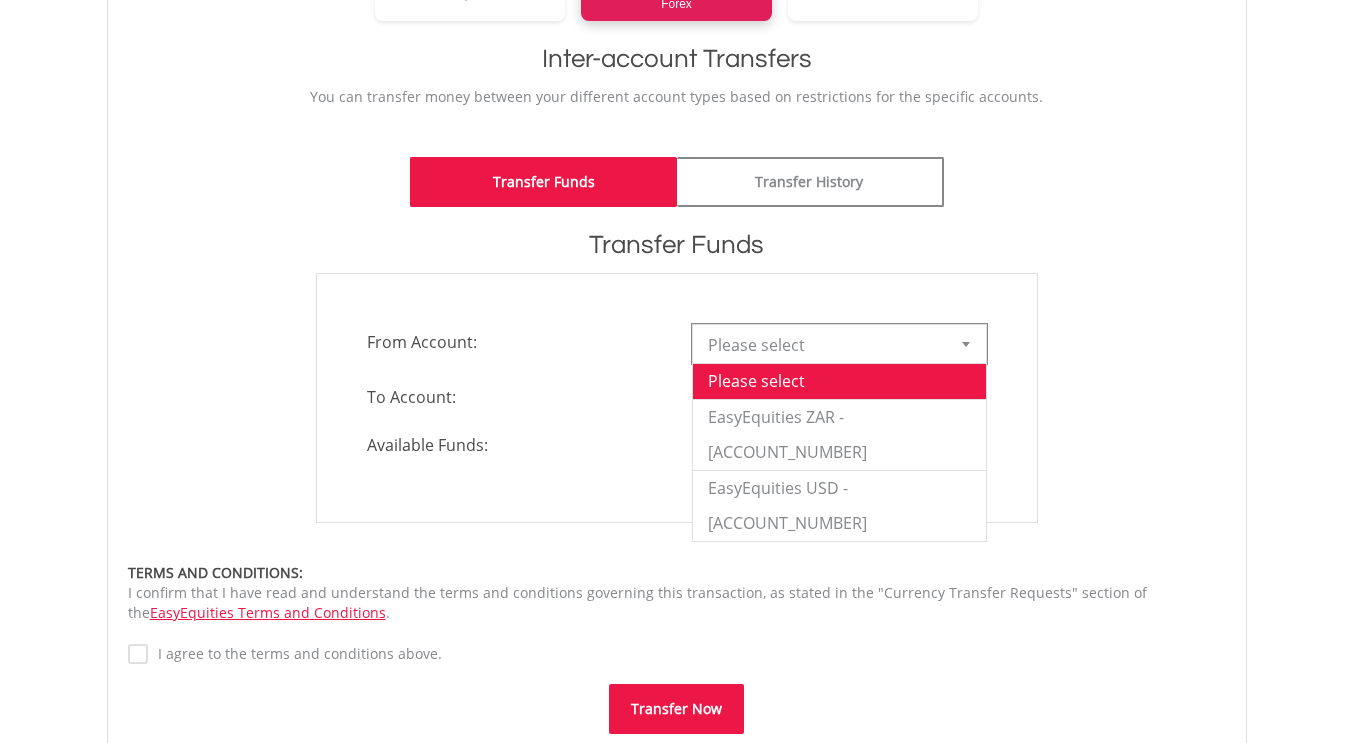 click at bounding box center (966, 344) 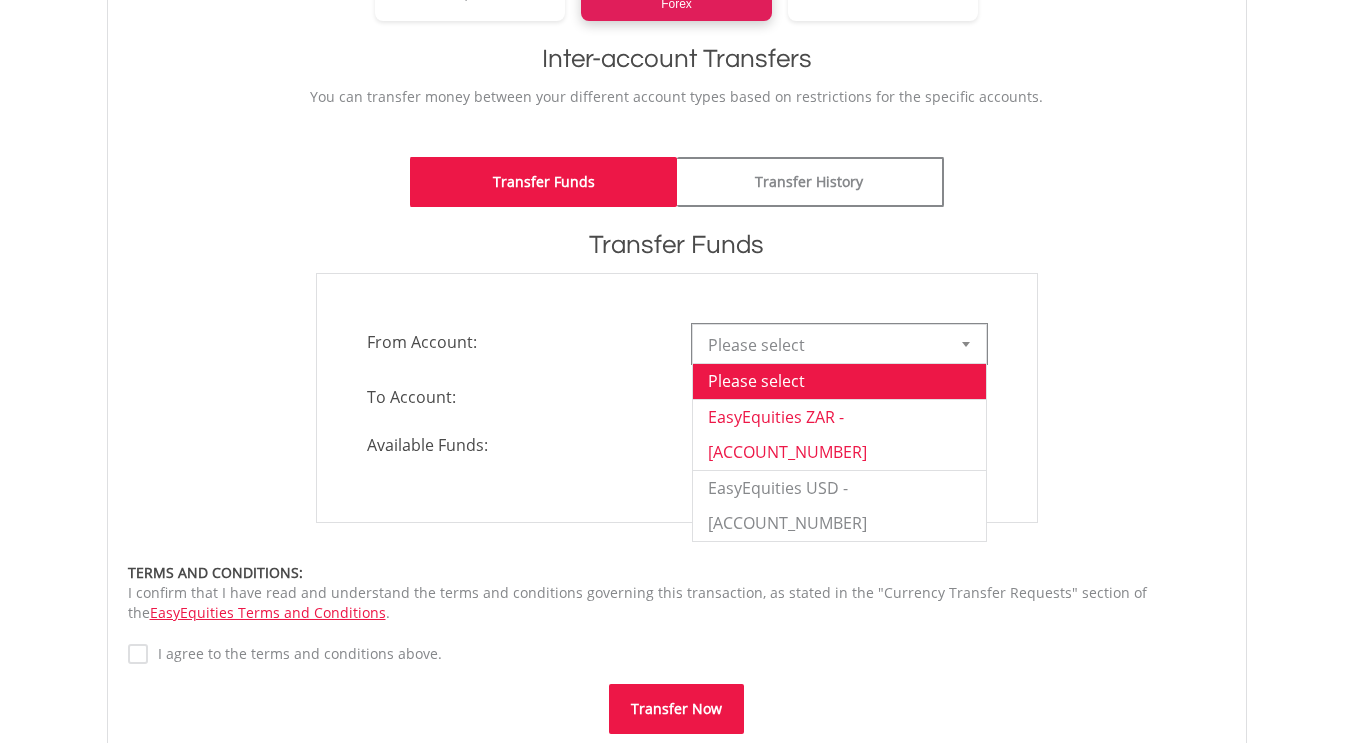 click on "EasyEquities ZAR - 12263645" at bounding box center [839, 434] 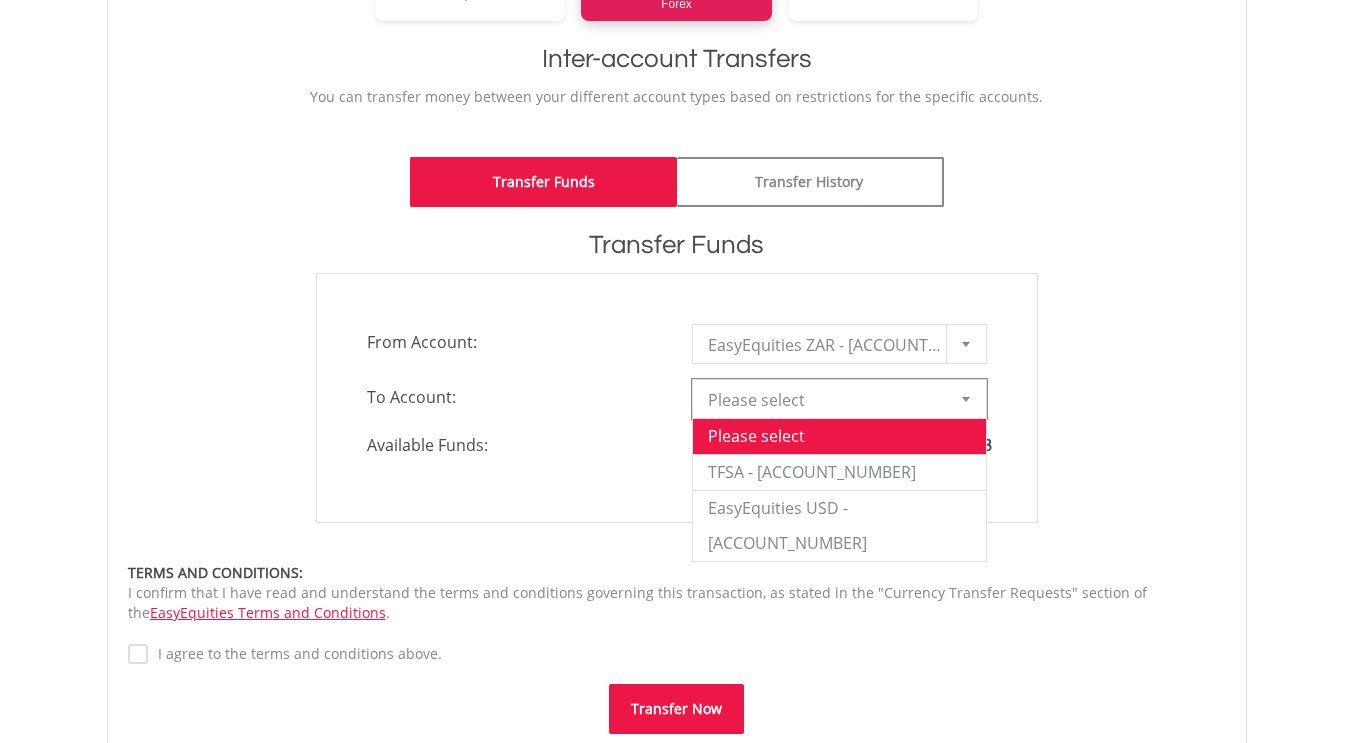 click at bounding box center [966, 399] 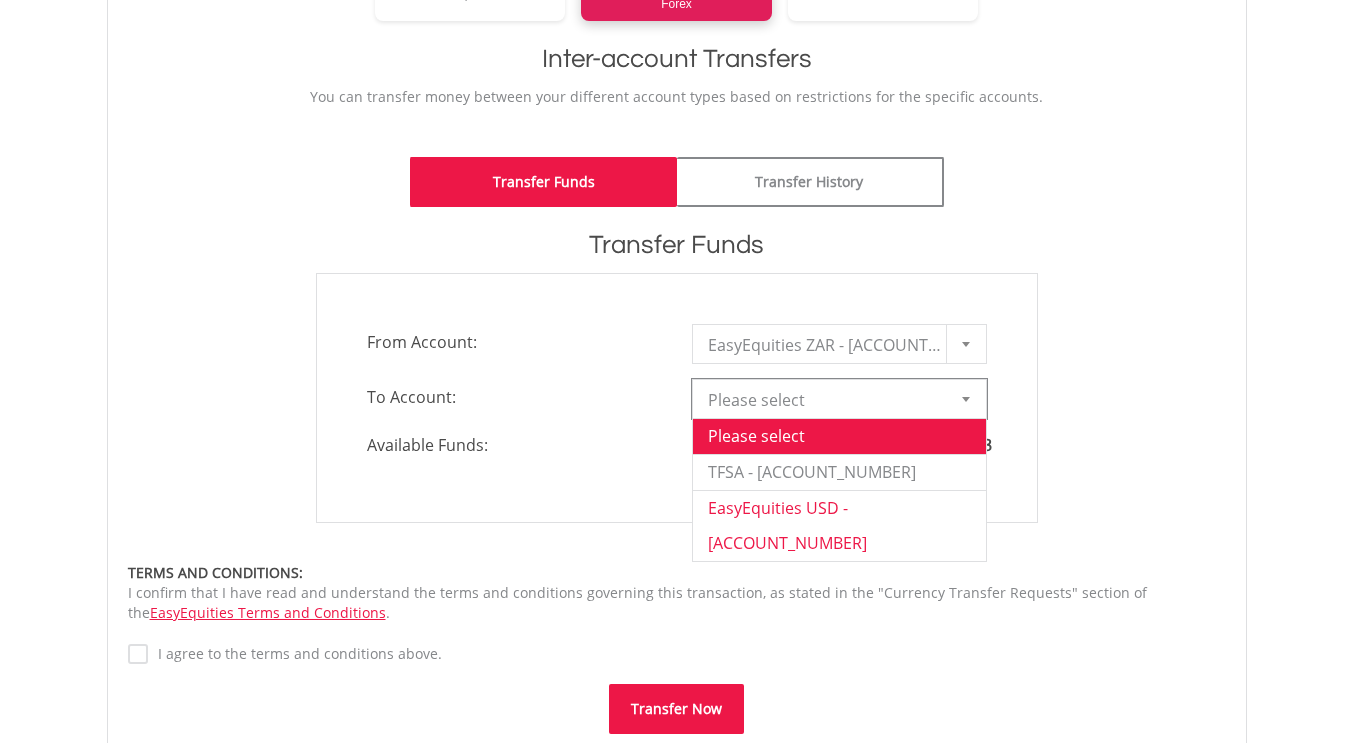 click on "EasyEquities USD - 12263648" at bounding box center [839, 525] 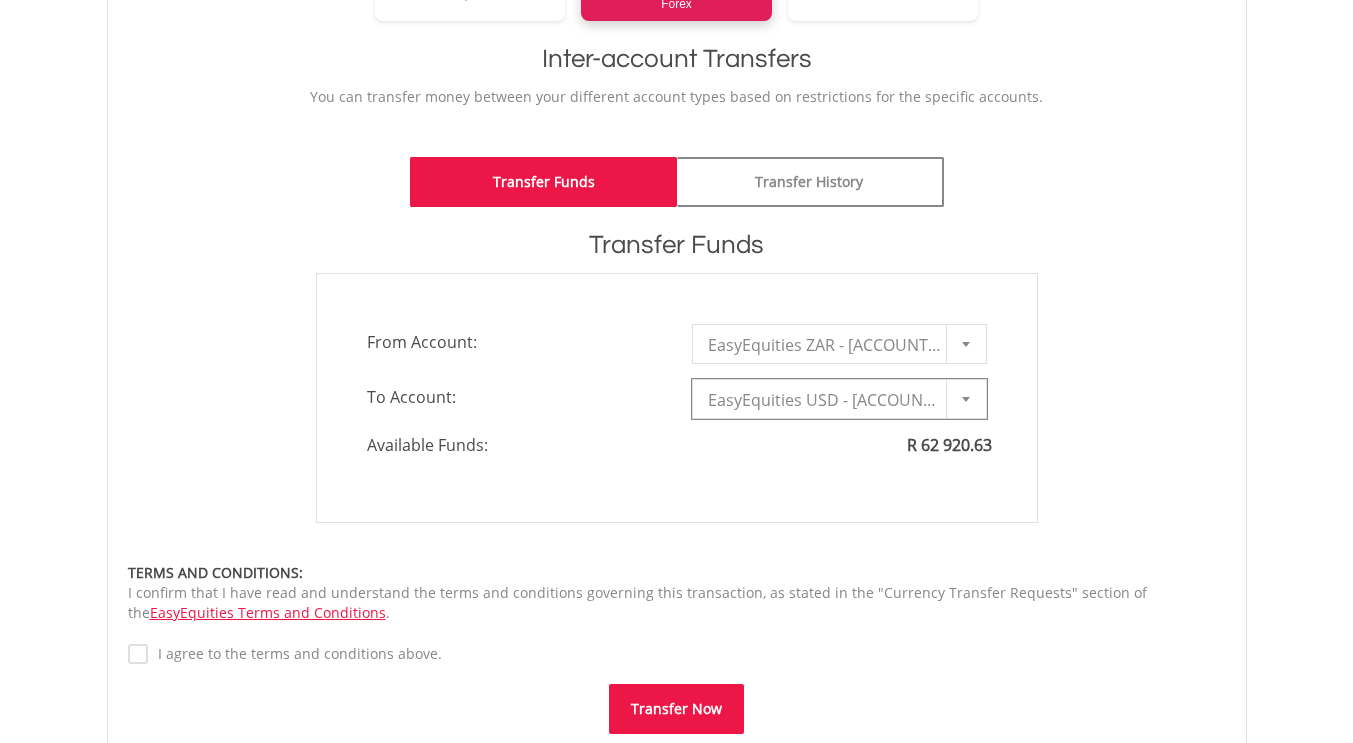 type on "*" 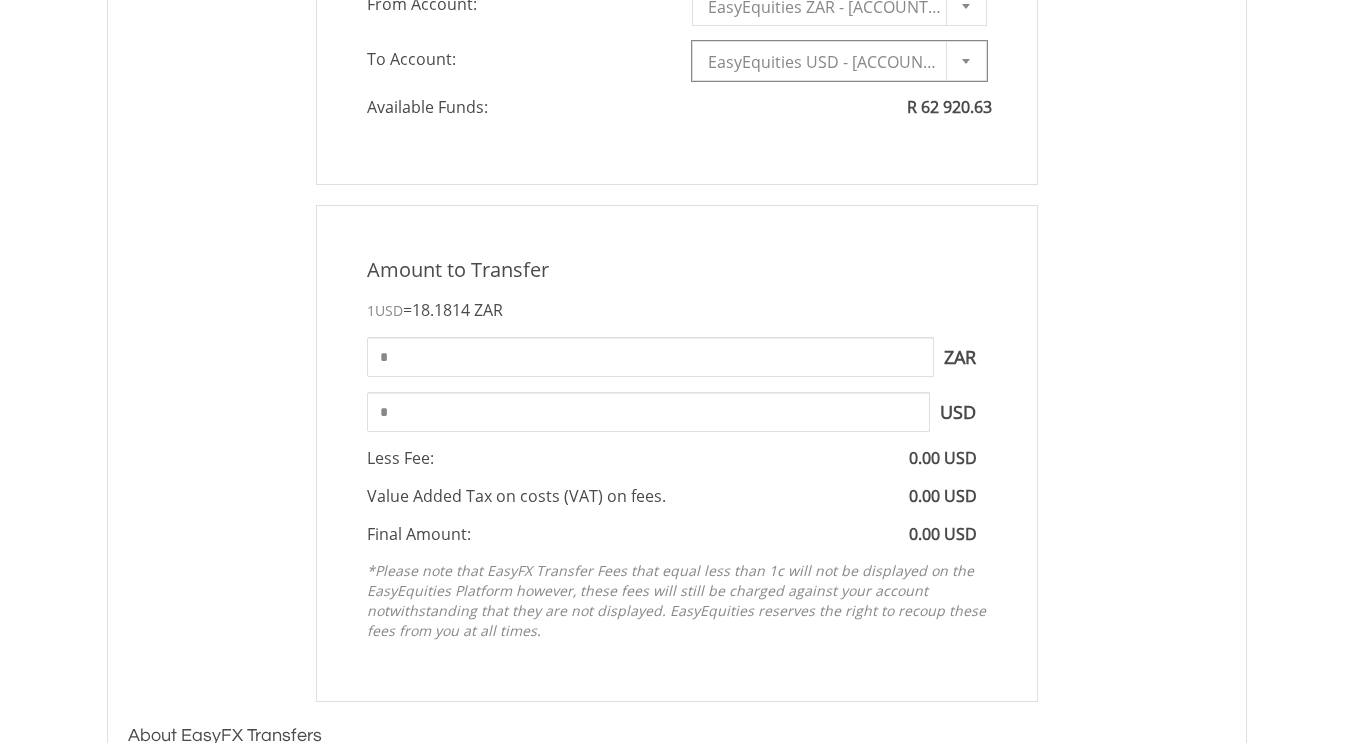 scroll, scrollTop: 731, scrollLeft: 0, axis: vertical 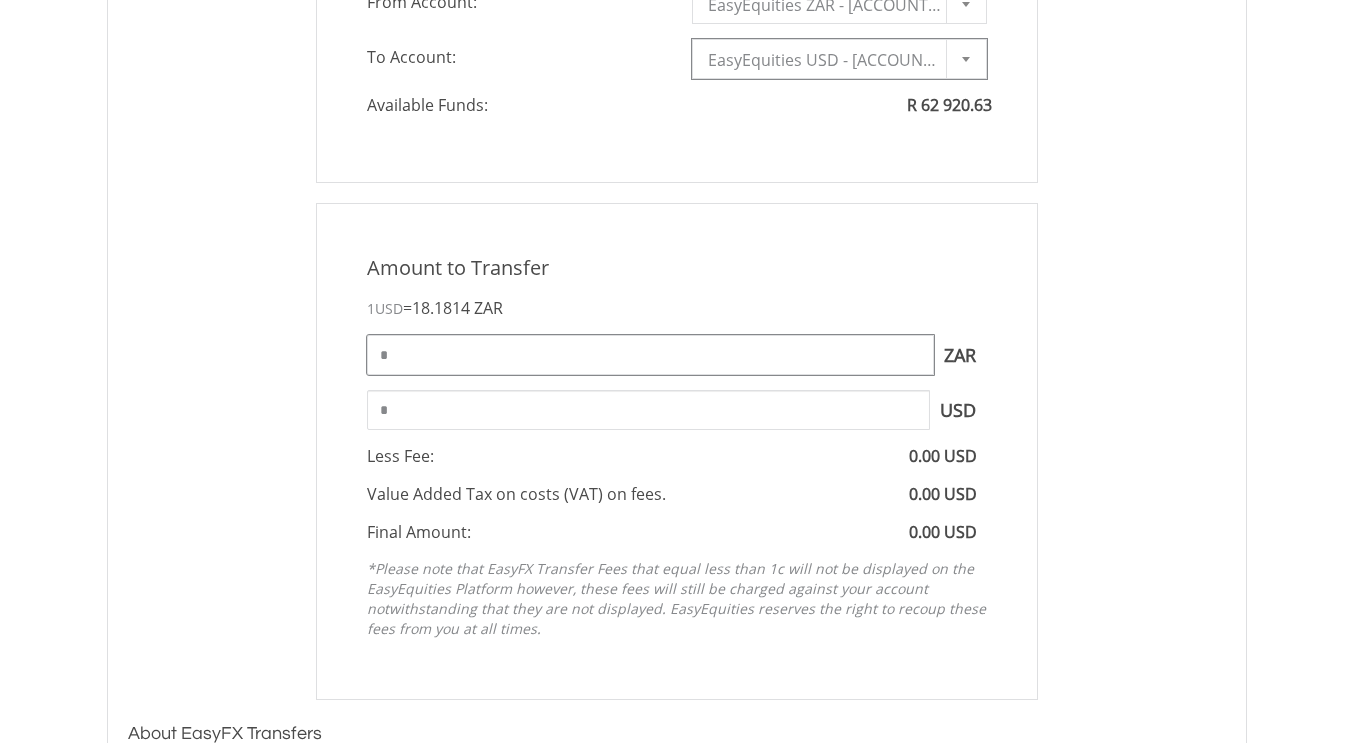 click on "*" at bounding box center (650, 355) 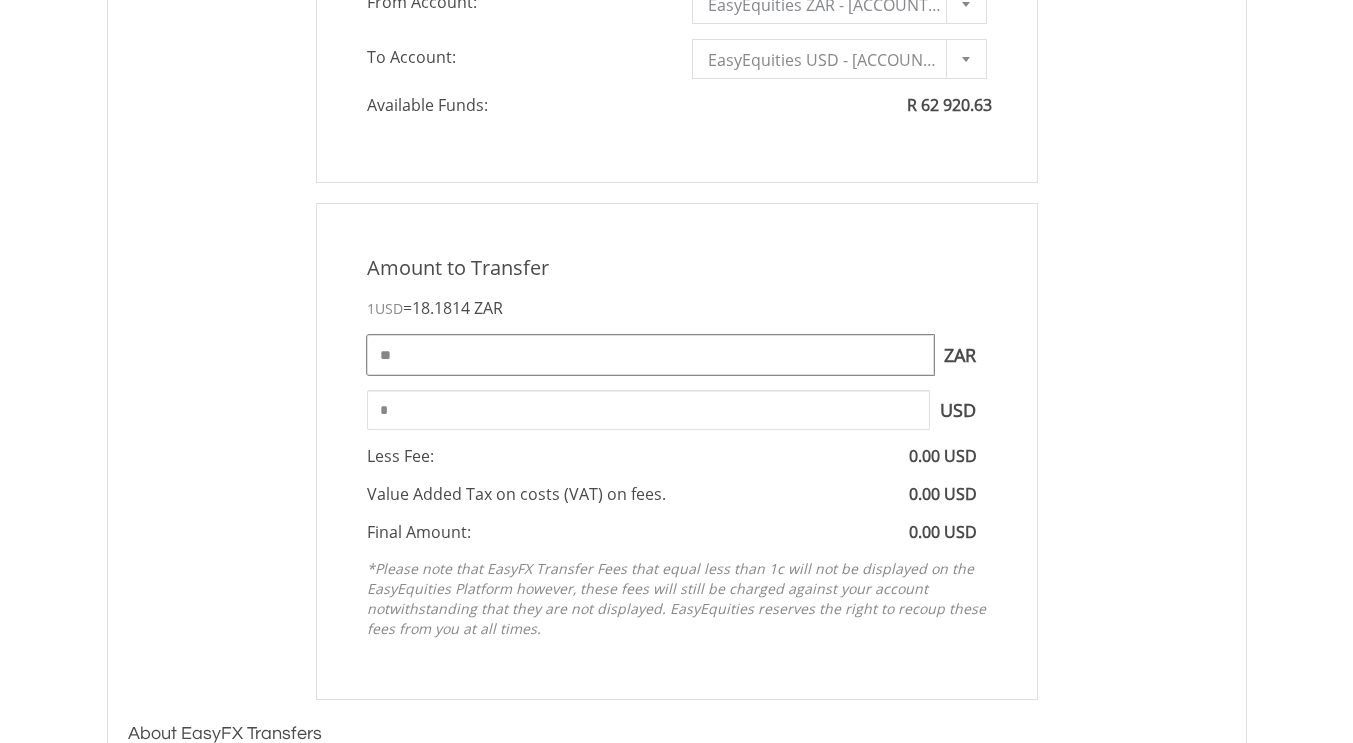 type on "*" 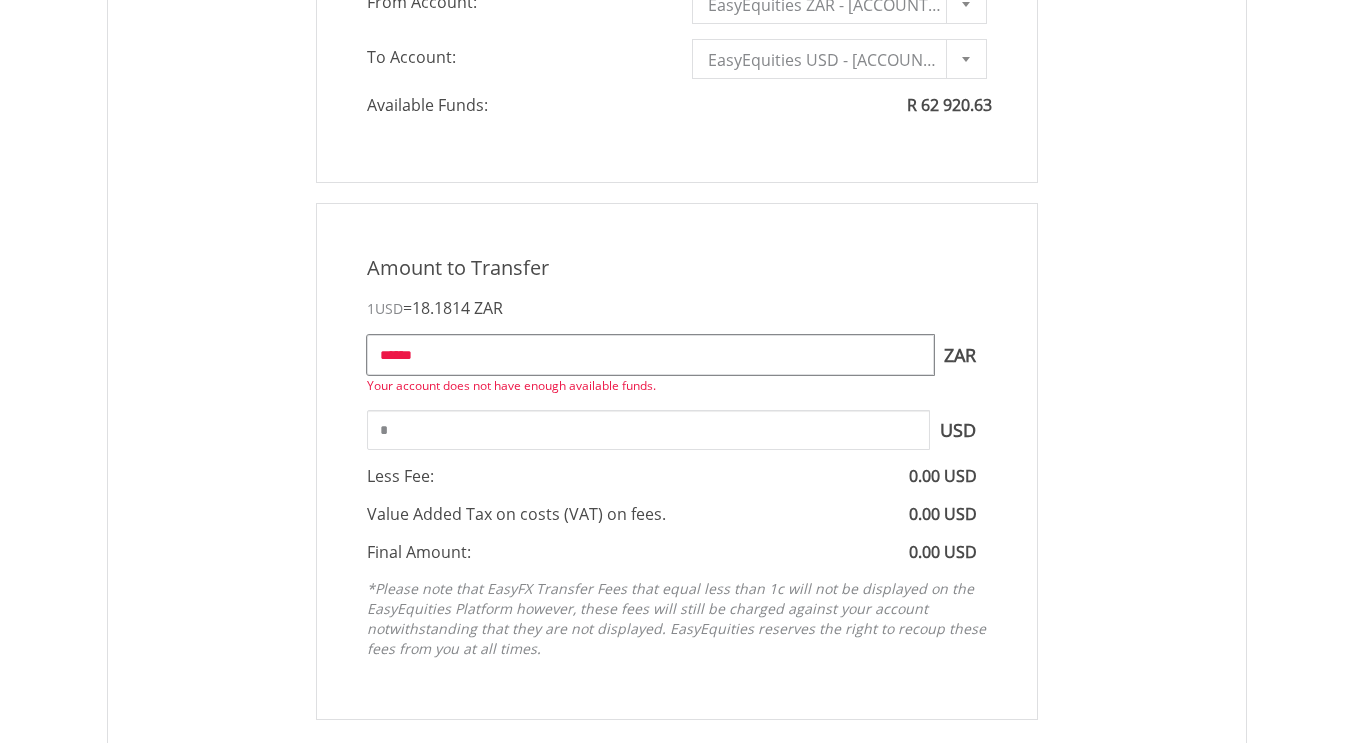 click on "******" at bounding box center (650, 355) 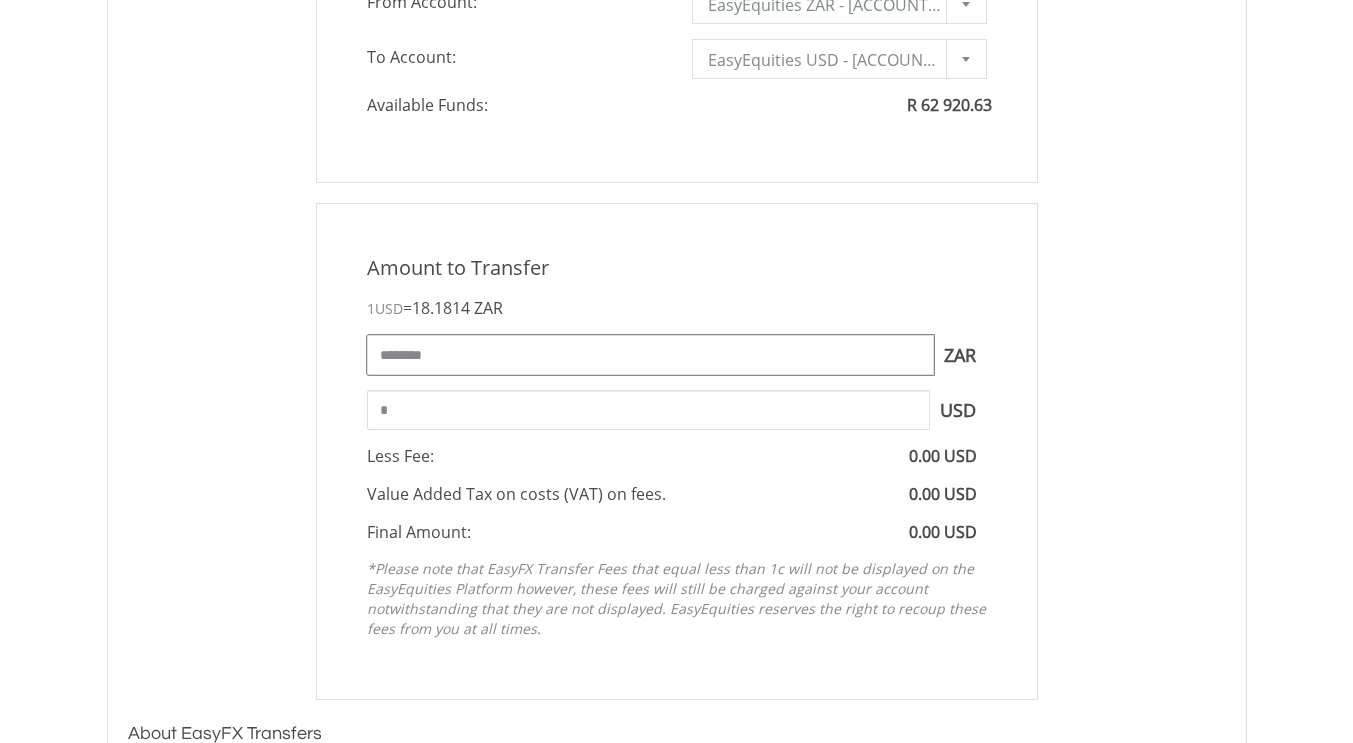 type on "********" 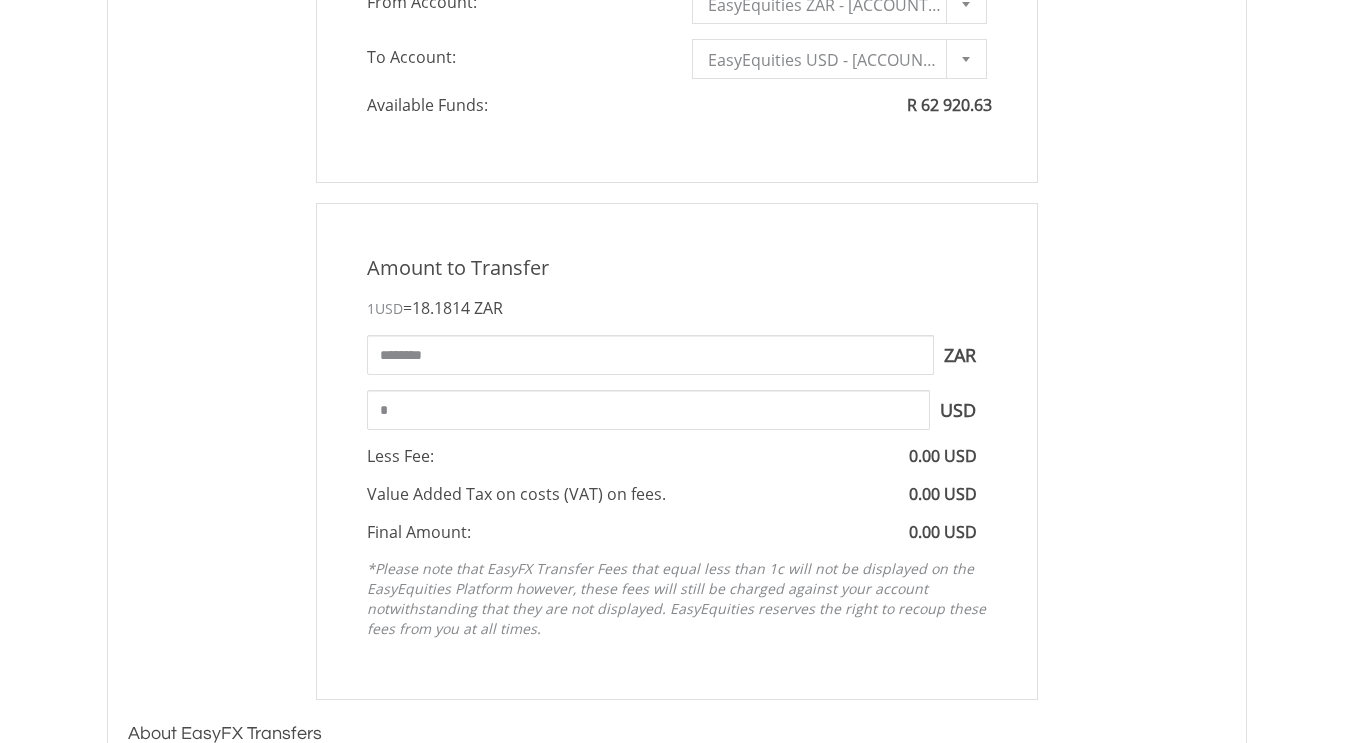 type on "*******" 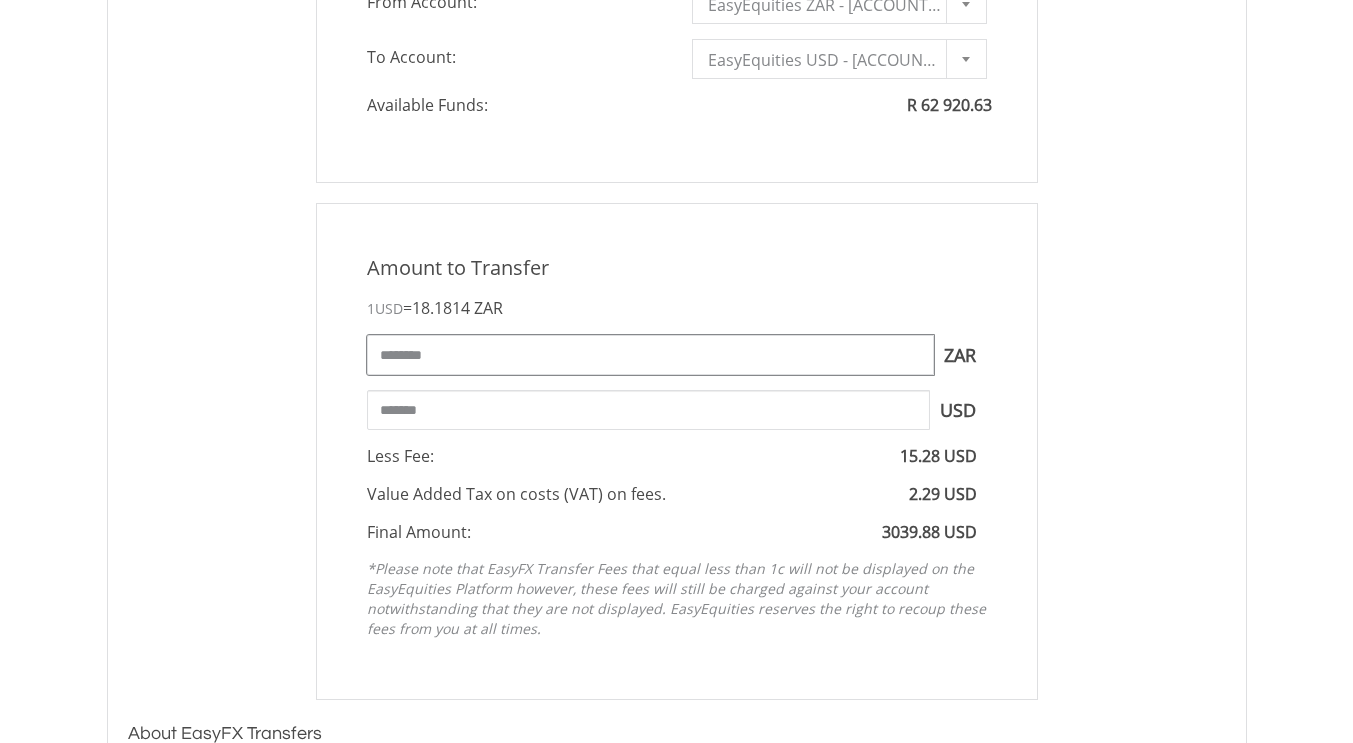 drag, startPoint x: 457, startPoint y: 352, endPoint x: 424, endPoint y: 349, distance: 33.13608 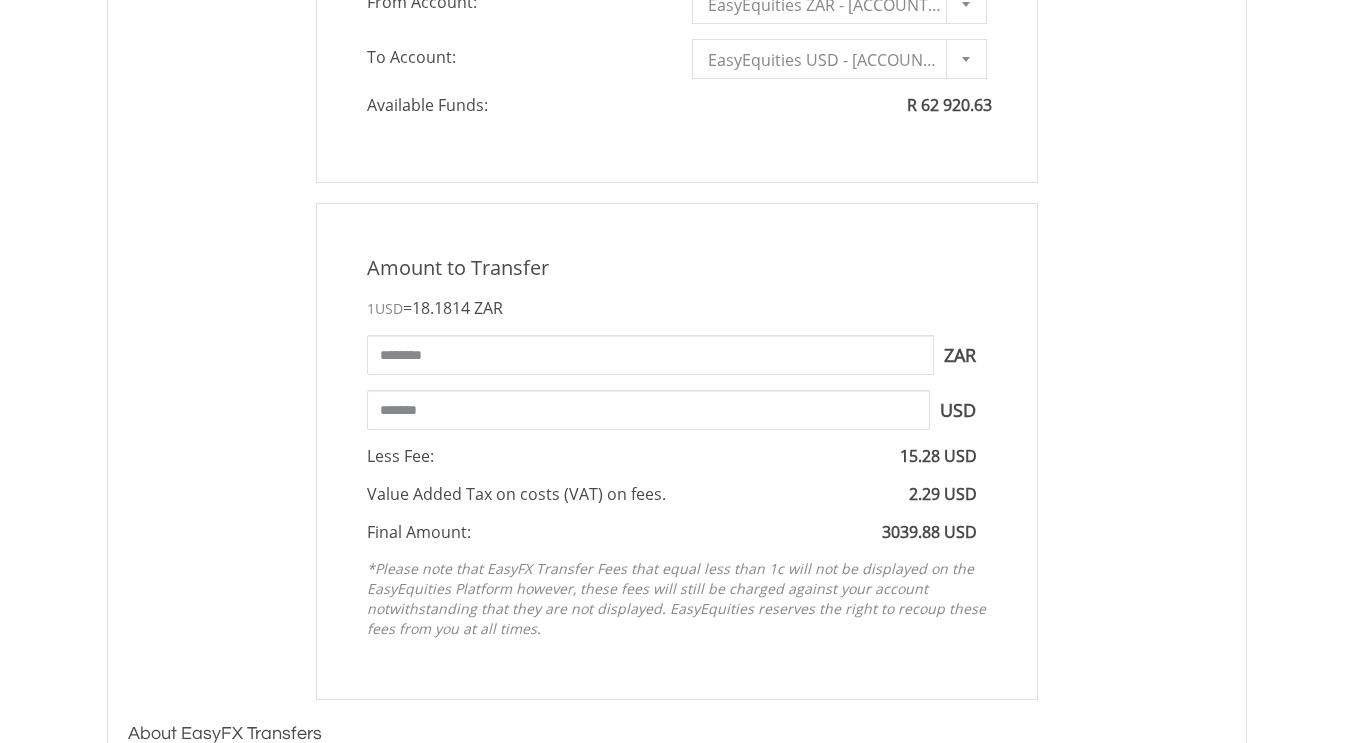 type on "*******" 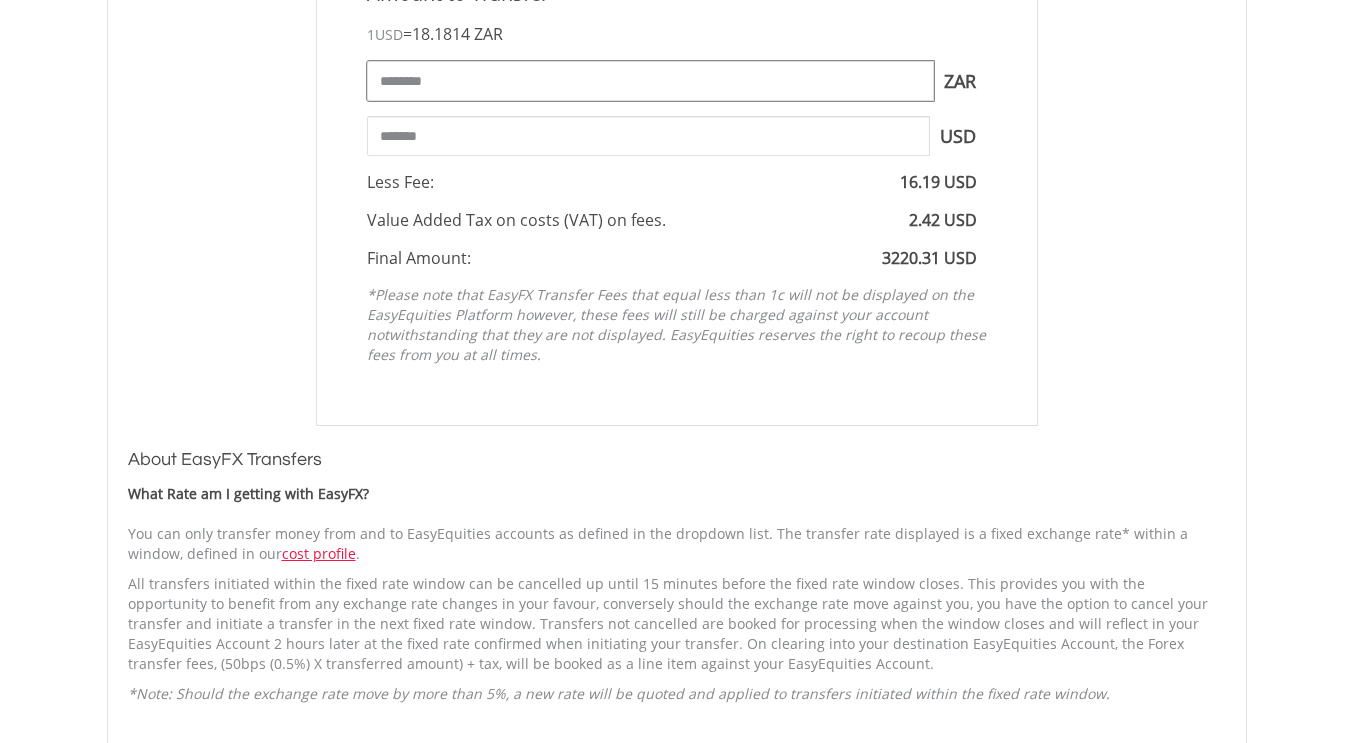 scroll, scrollTop: 1007, scrollLeft: 0, axis: vertical 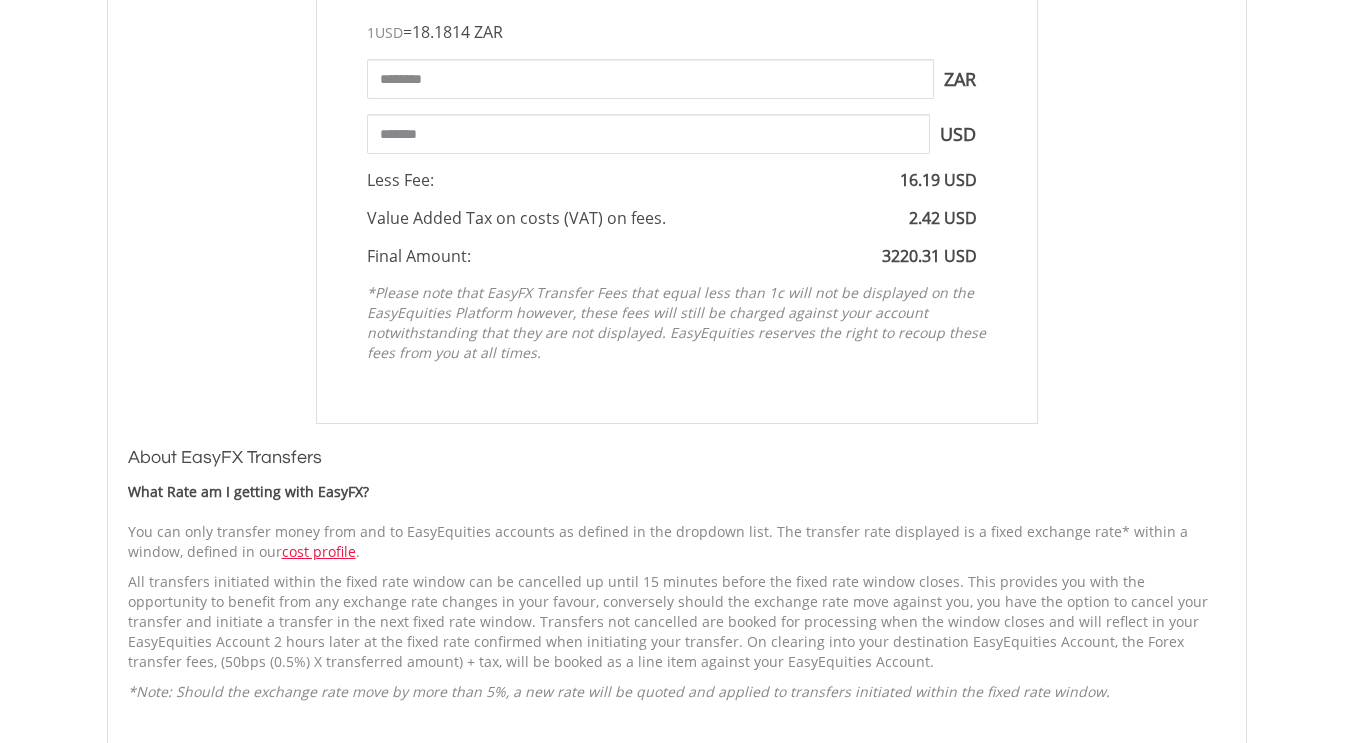 click on "About EasyFX Transfers" at bounding box center (677, 458) 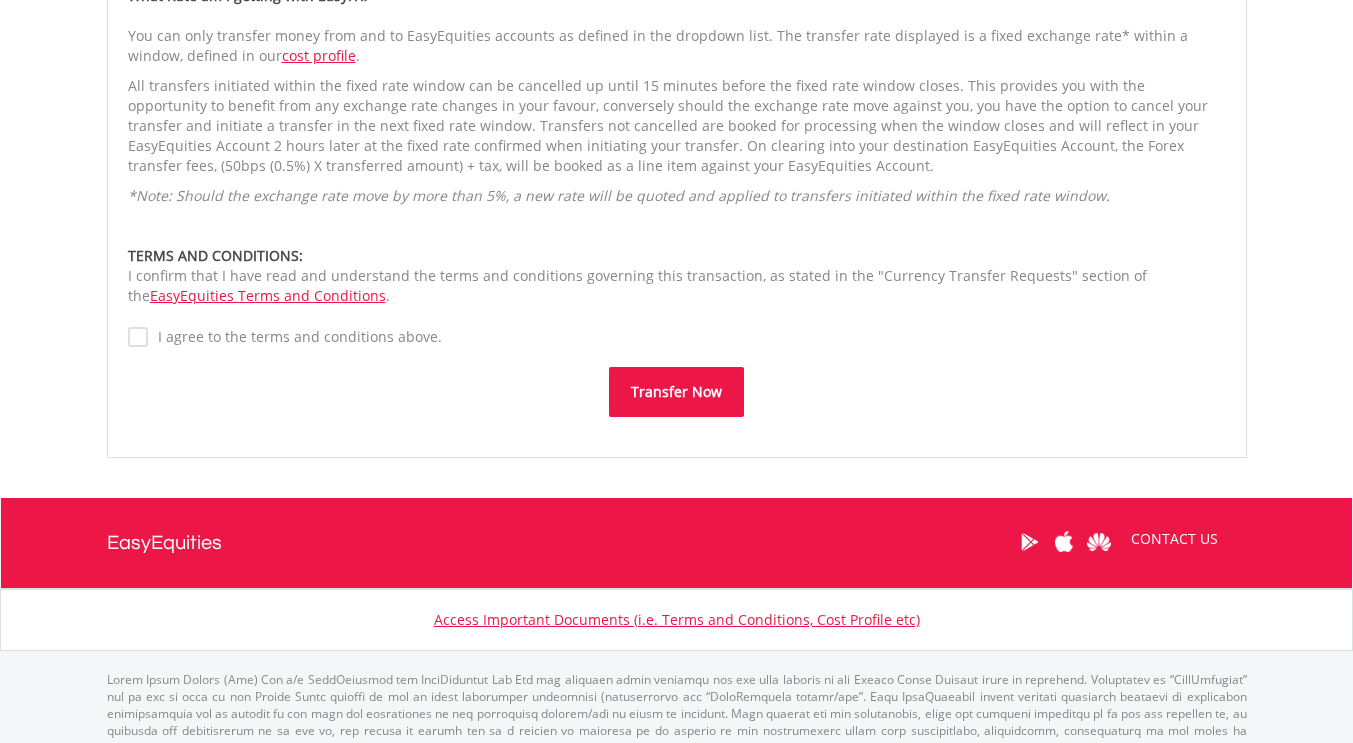 scroll, scrollTop: 1498, scrollLeft: 0, axis: vertical 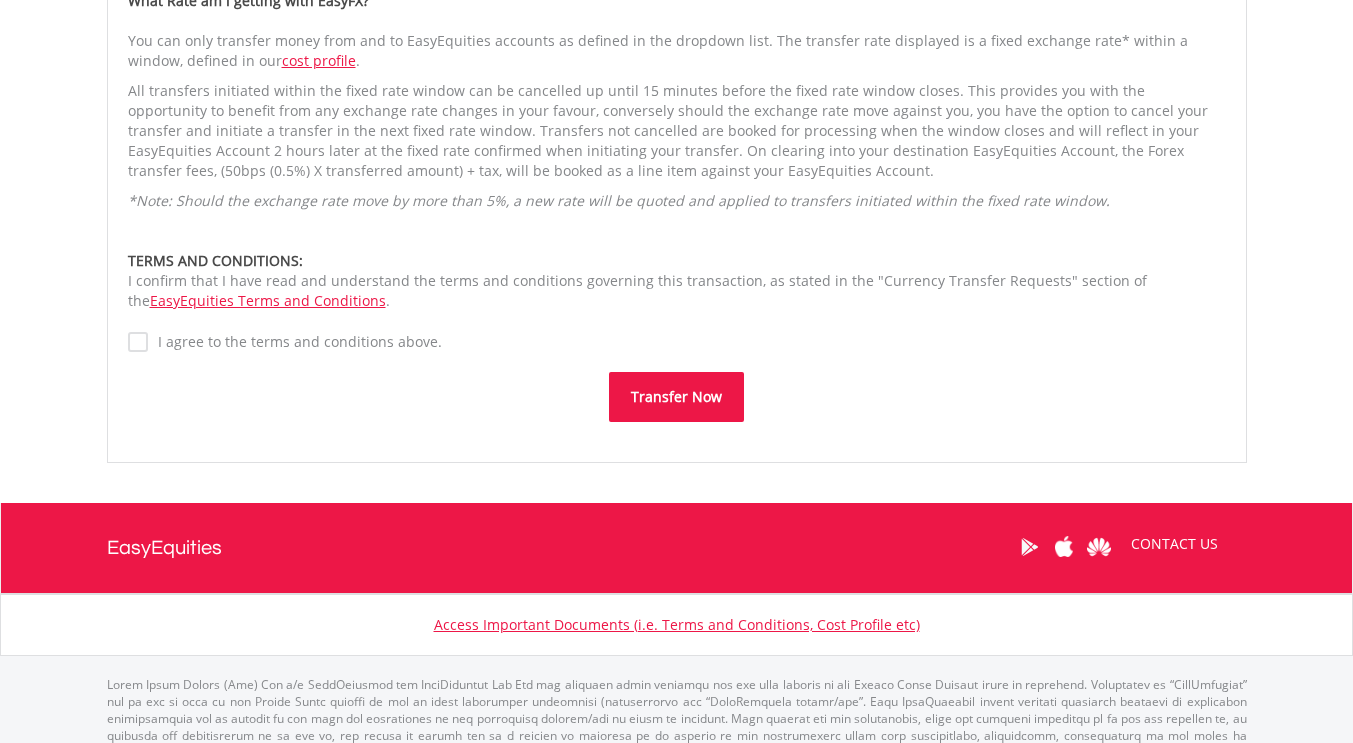 click on "Transfer Now" at bounding box center [676, 397] 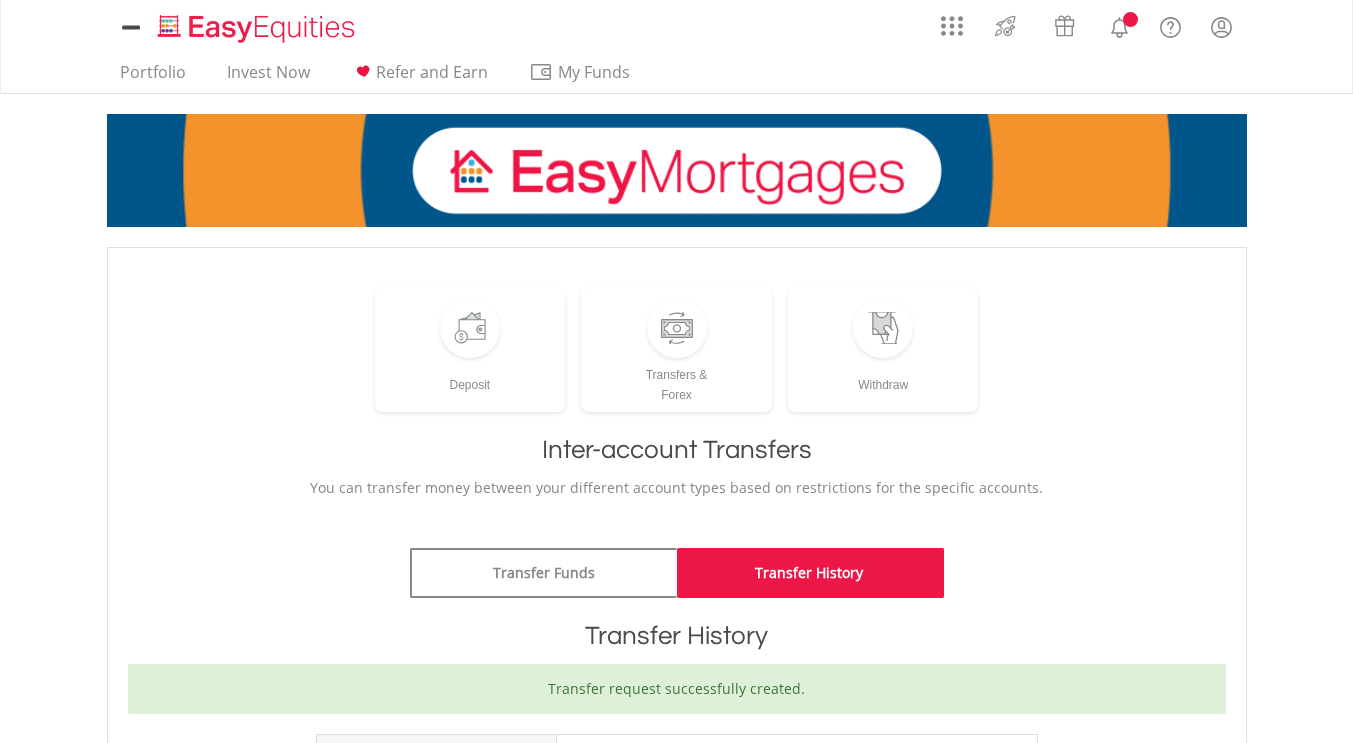 scroll, scrollTop: 0, scrollLeft: 0, axis: both 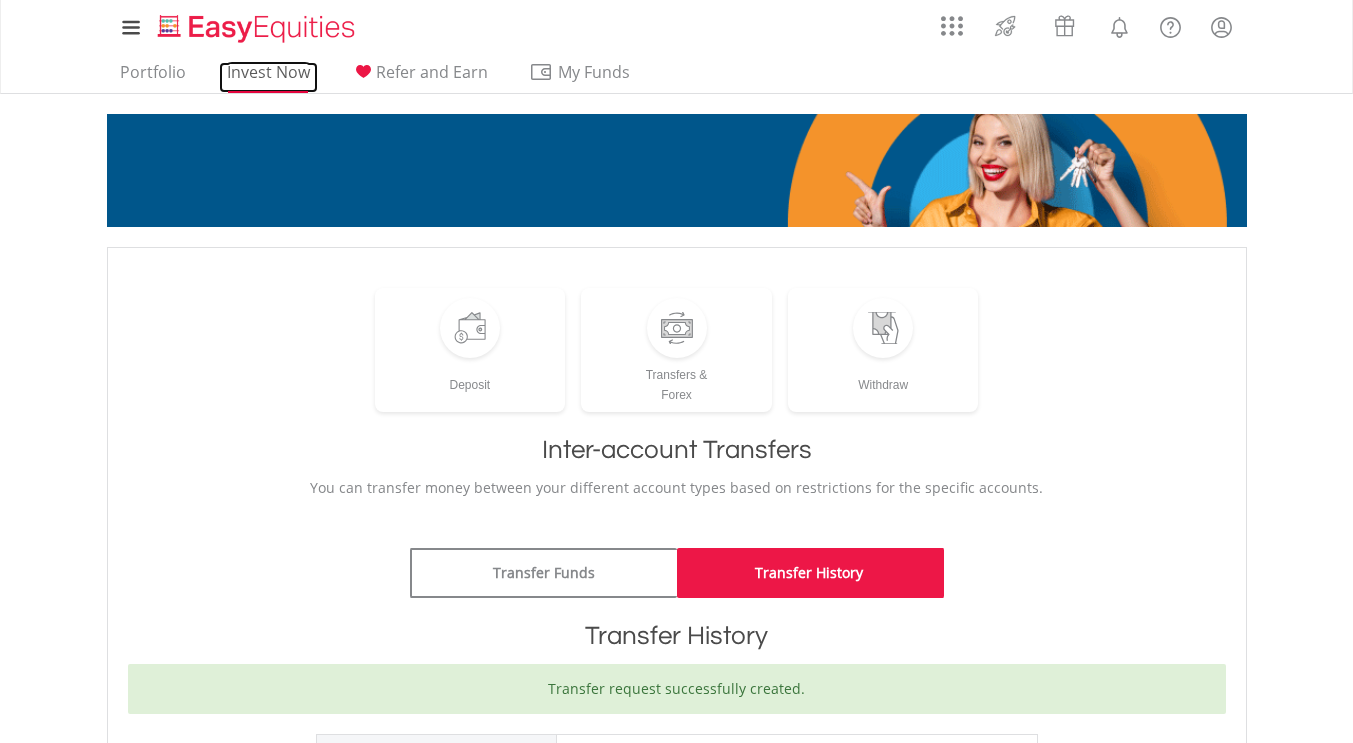 click on "Invest Now" at bounding box center [268, 77] 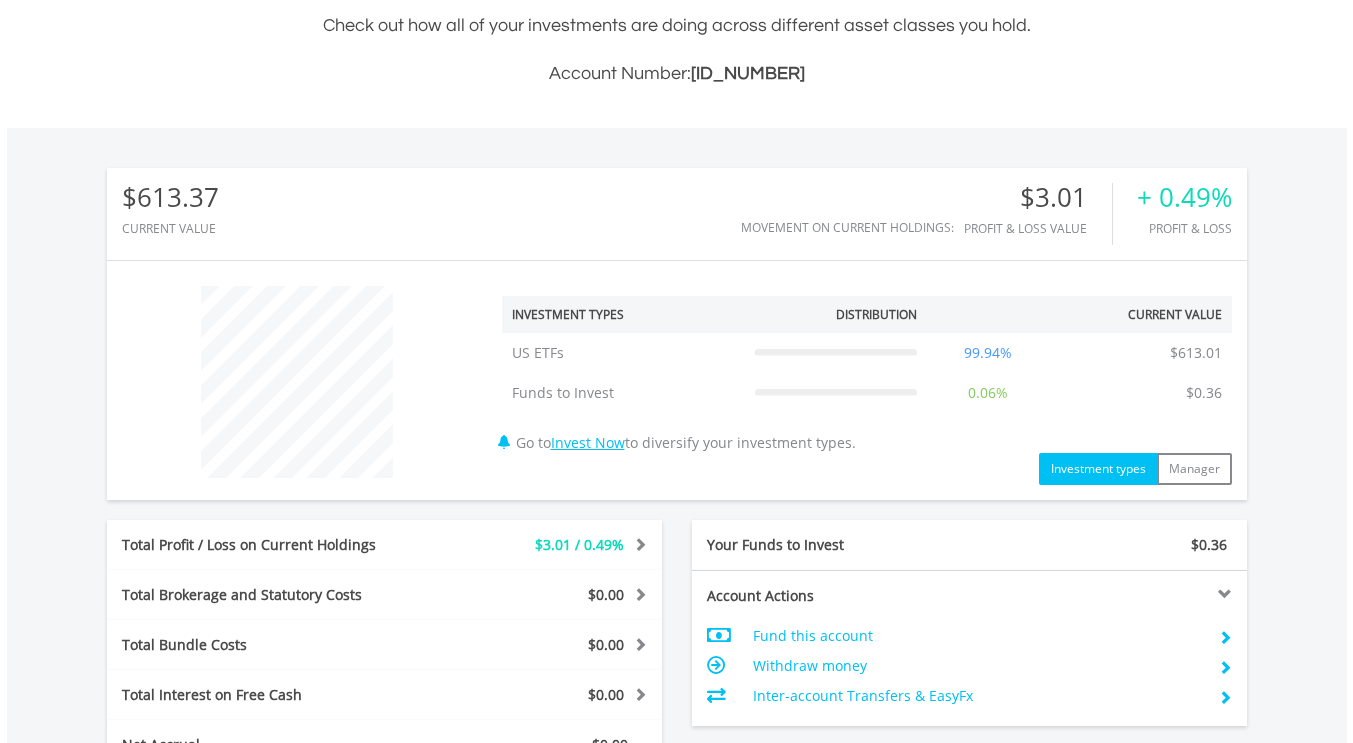 scroll, scrollTop: 499, scrollLeft: 0, axis: vertical 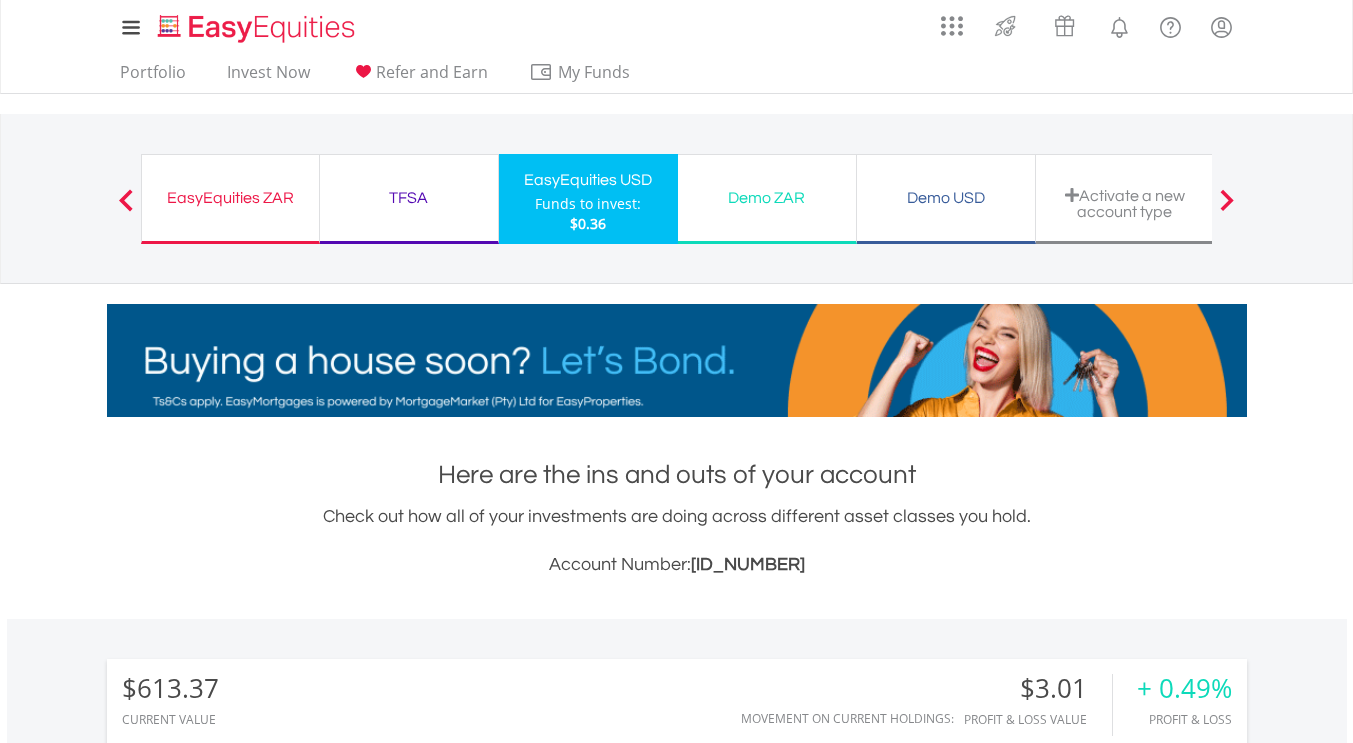 click on "EasyEquities ZAR
Funds to invest:
$0.36" at bounding box center [230, 199] 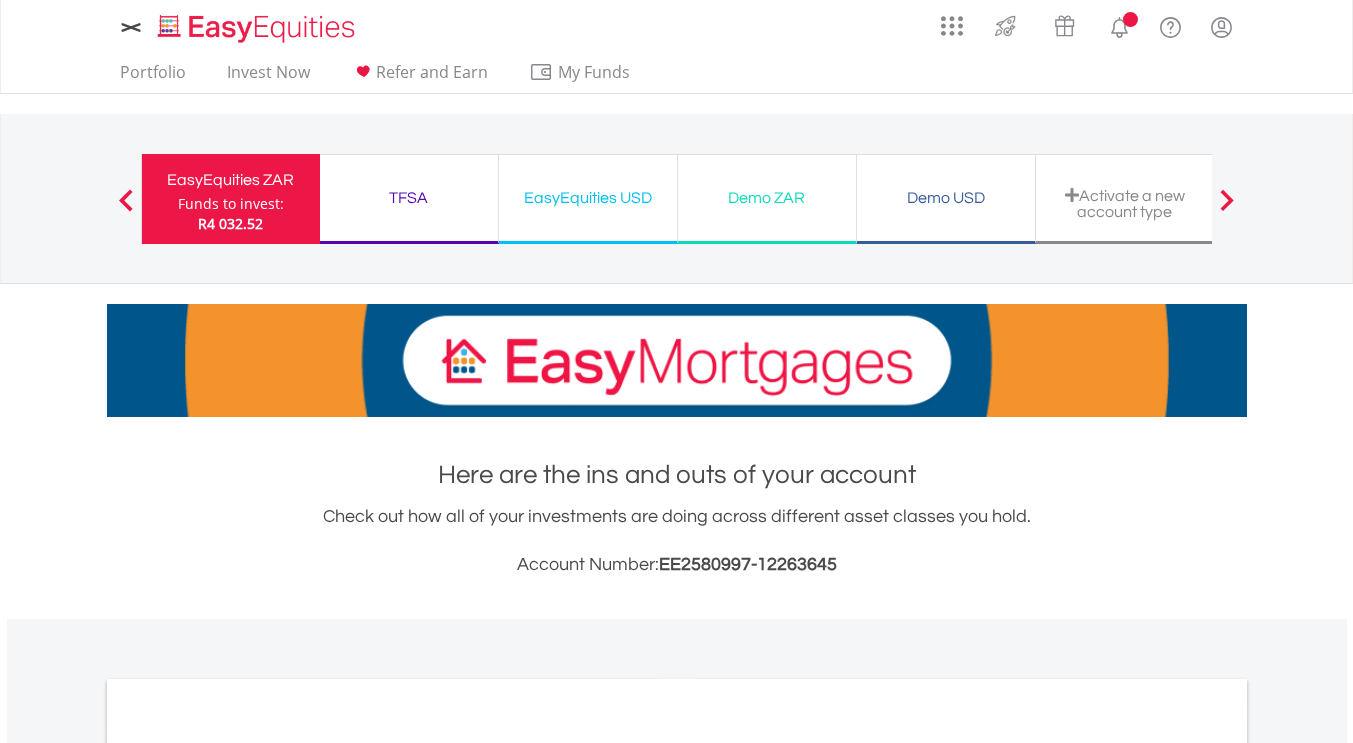 scroll, scrollTop: 0, scrollLeft: 0, axis: both 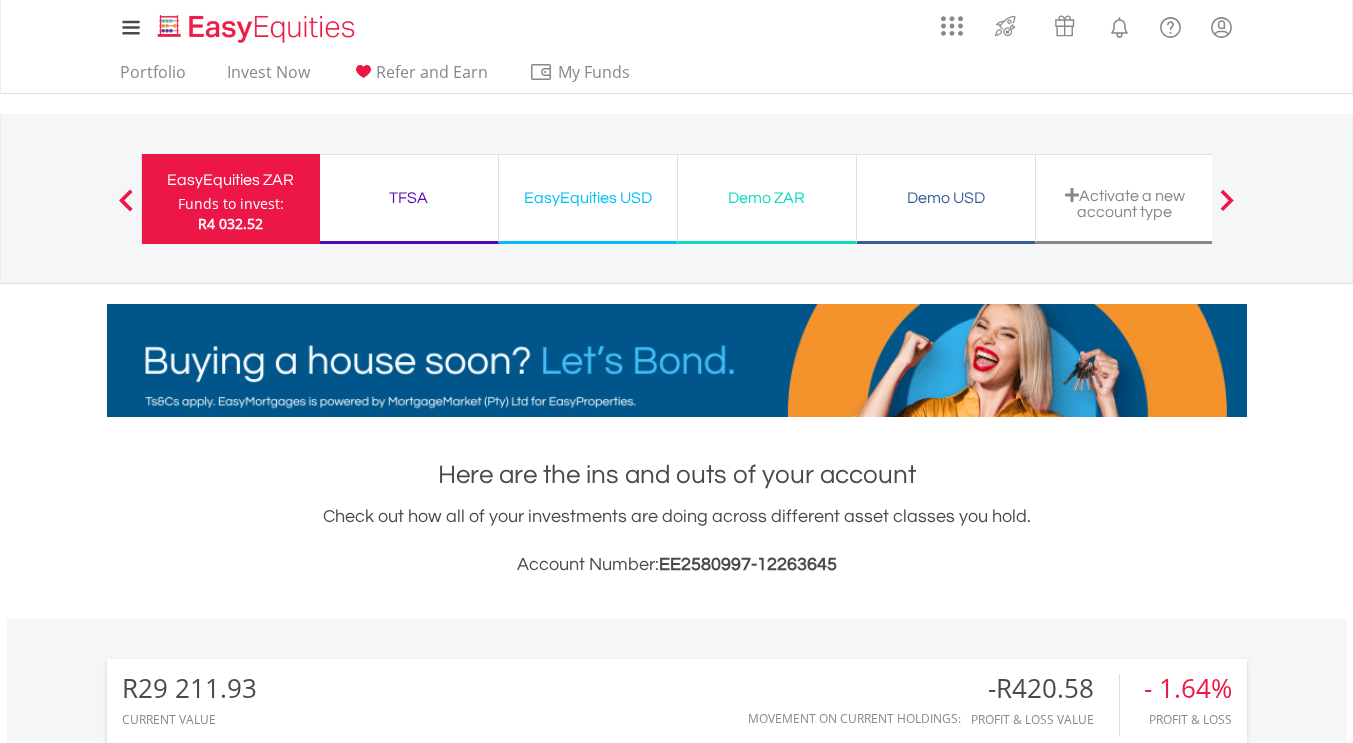 click on "EasyEquities USD" at bounding box center (588, 198) 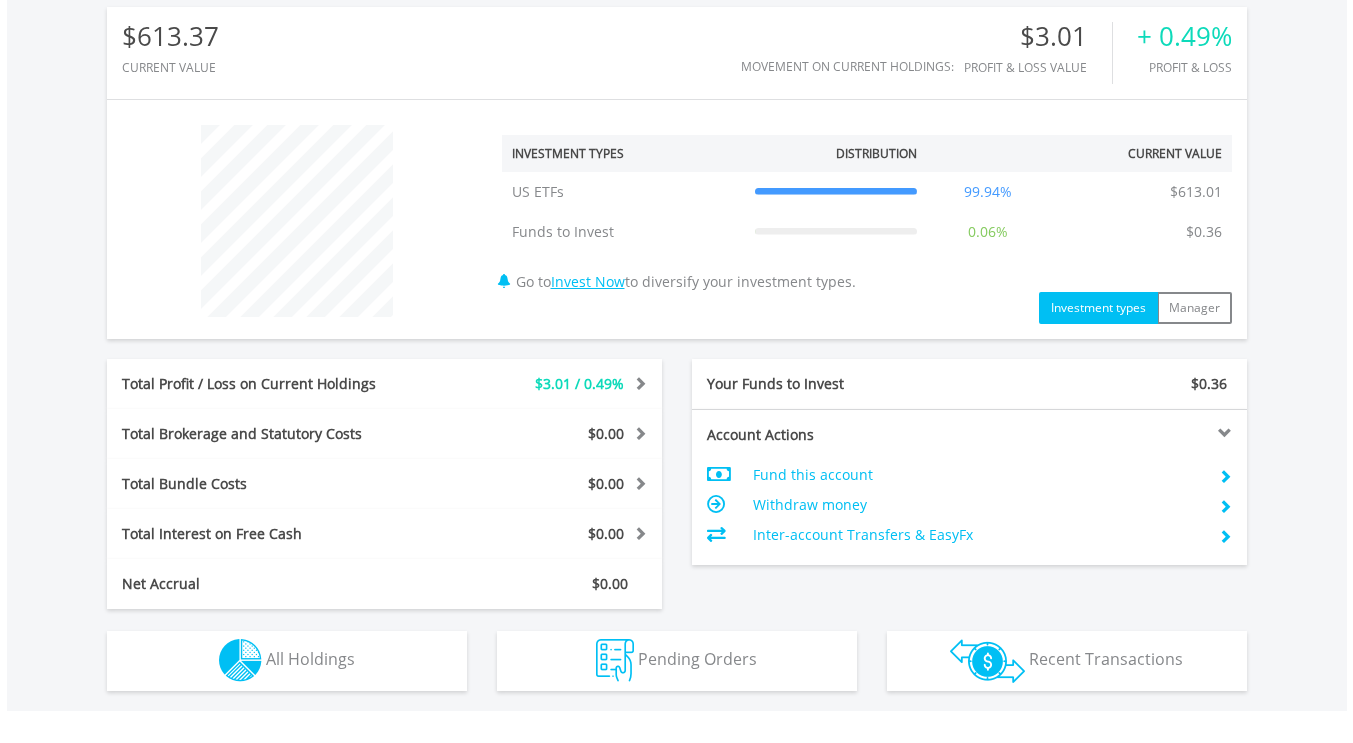 scroll, scrollTop: 662, scrollLeft: 0, axis: vertical 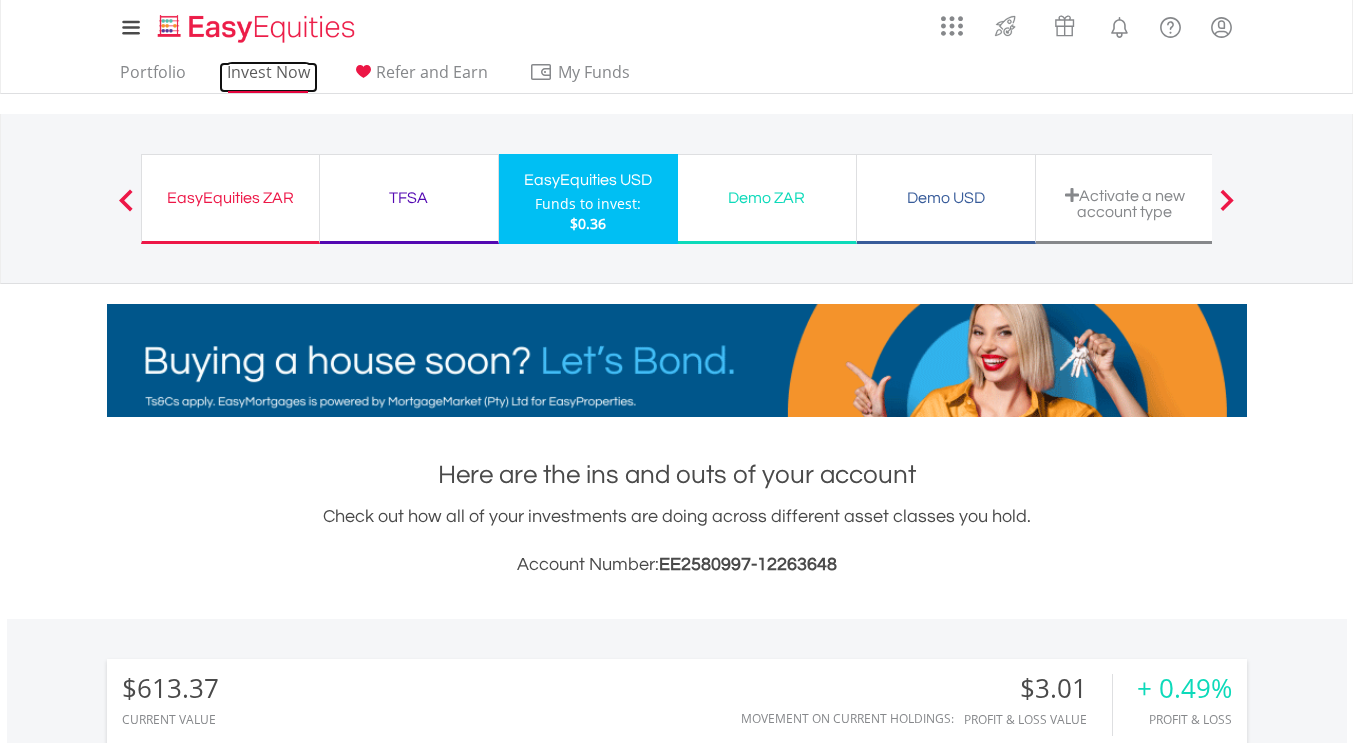 click on "Invest Now" at bounding box center (268, 77) 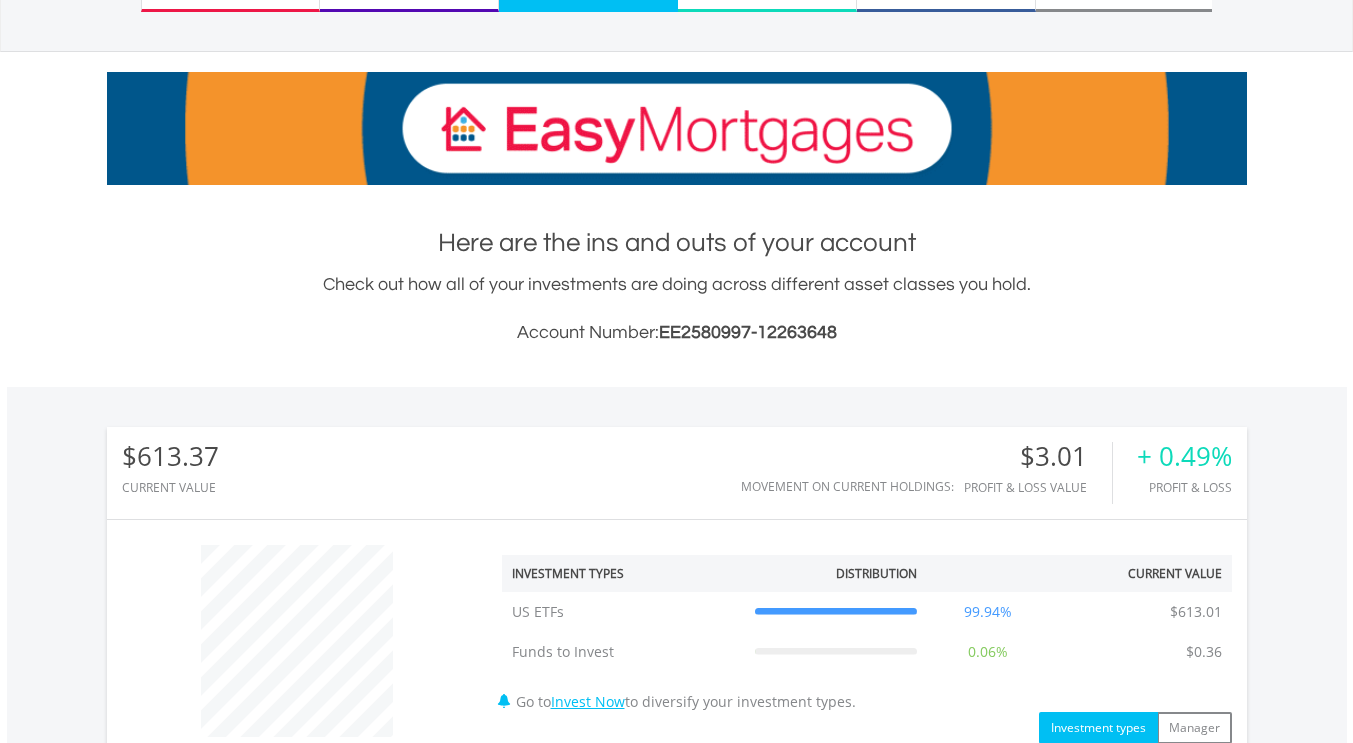 scroll, scrollTop: 243, scrollLeft: 0, axis: vertical 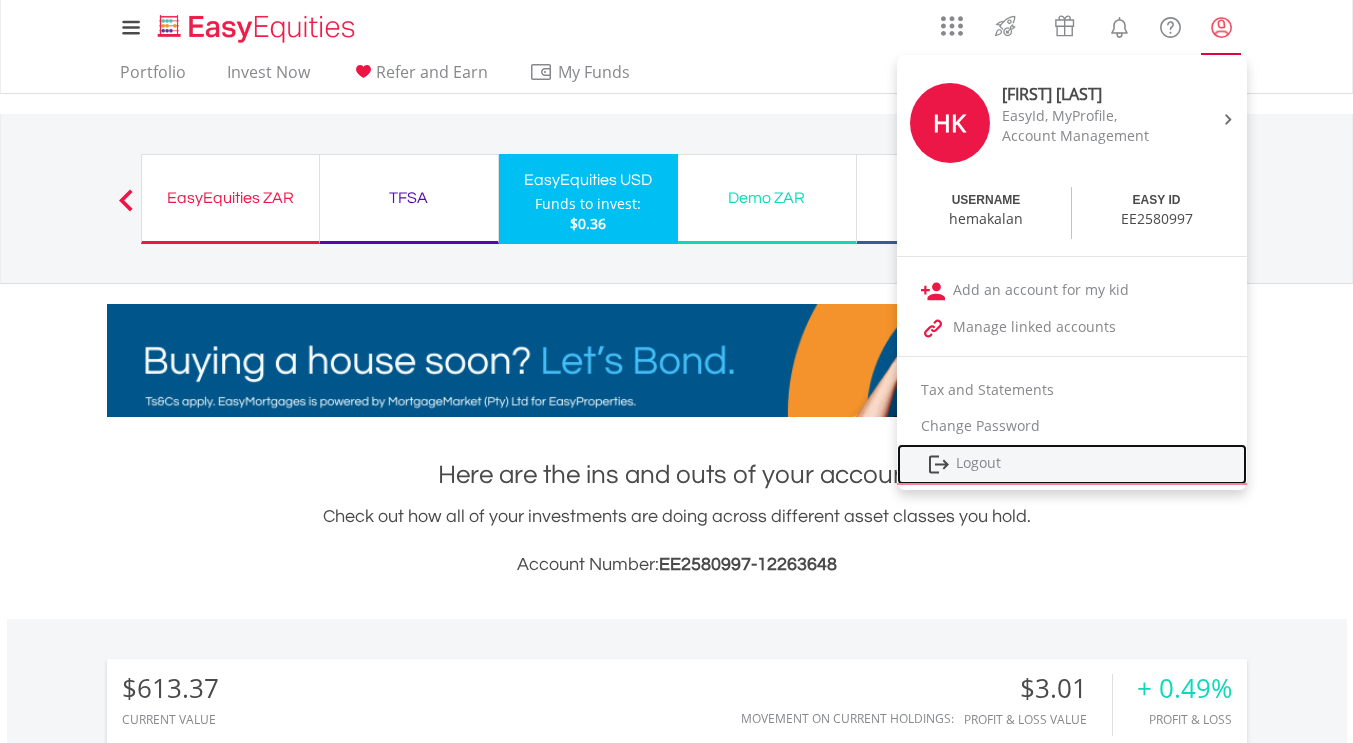 click on "Logout" at bounding box center (1072, 464) 